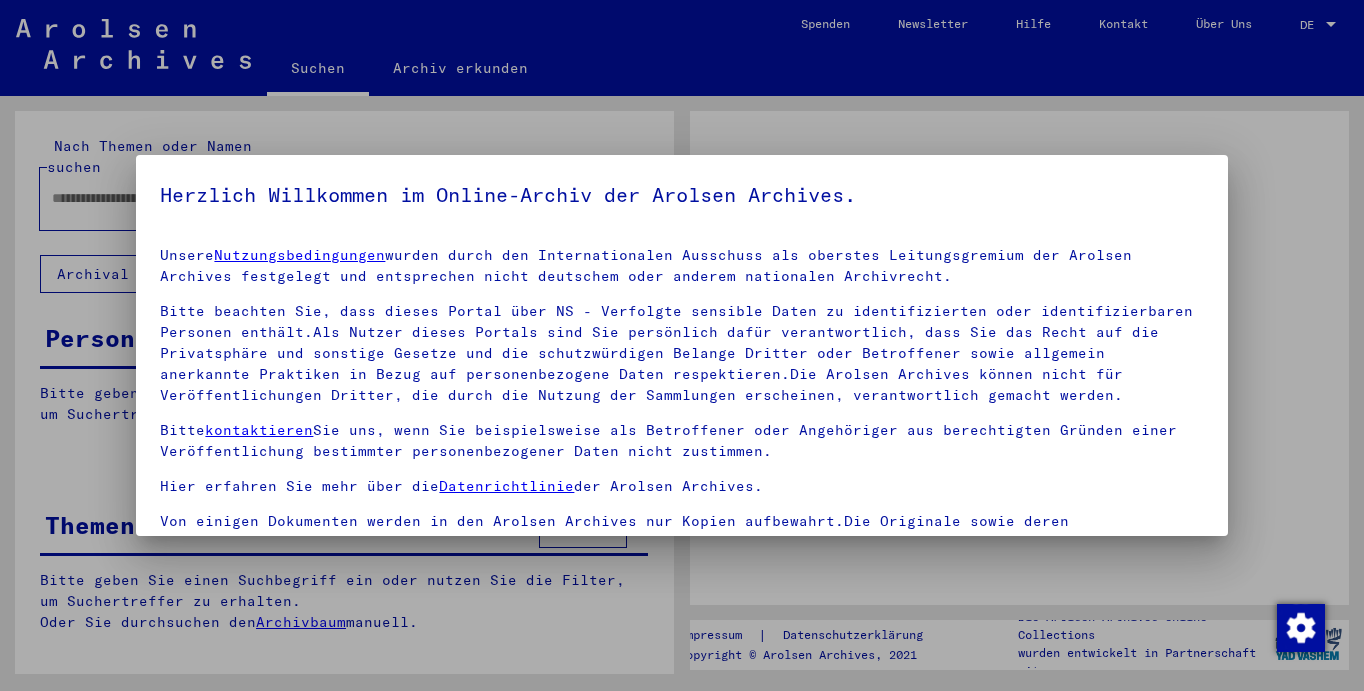 scroll, scrollTop: 0, scrollLeft: 0, axis: both 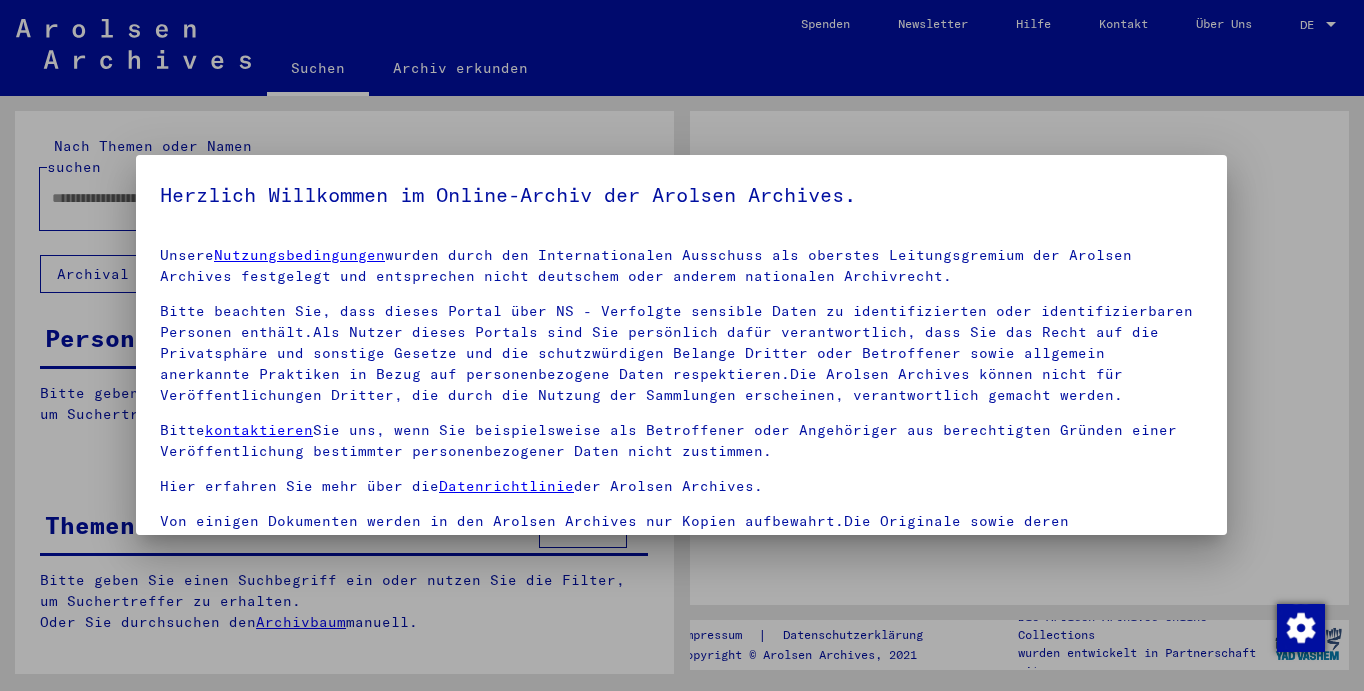 type on "**********" 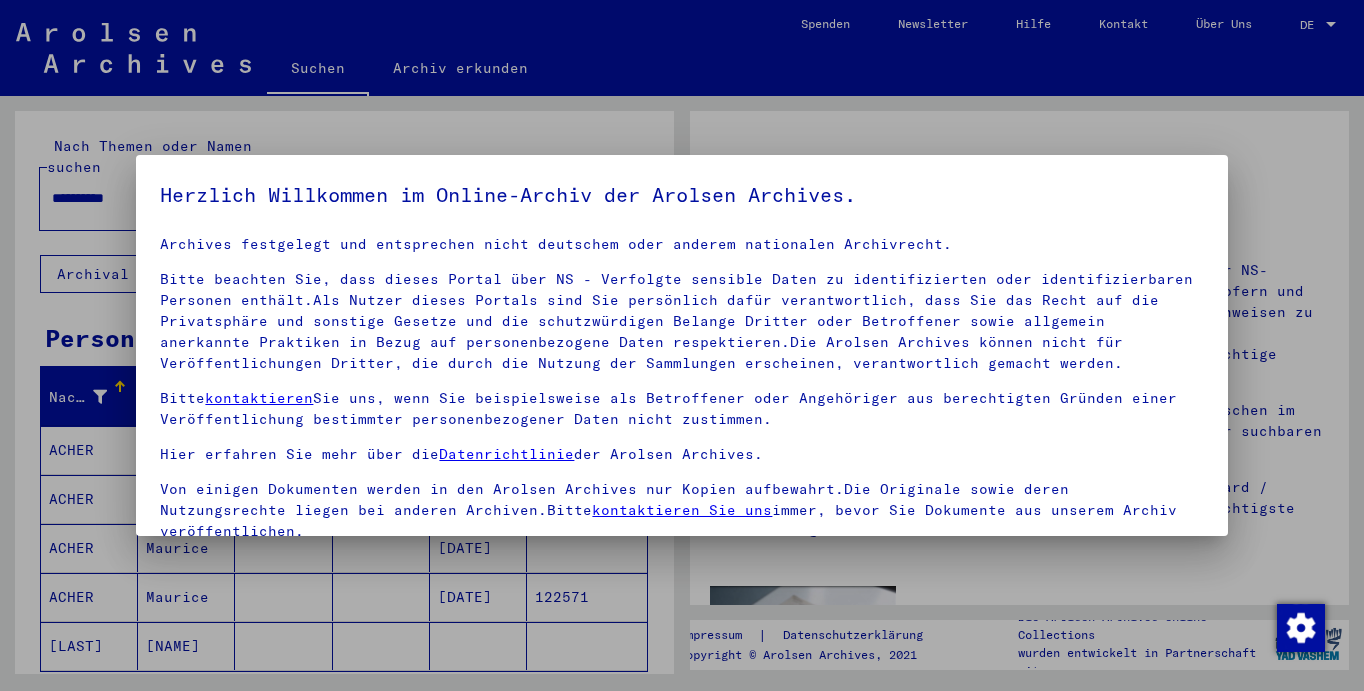 scroll, scrollTop: 31, scrollLeft: 0, axis: vertical 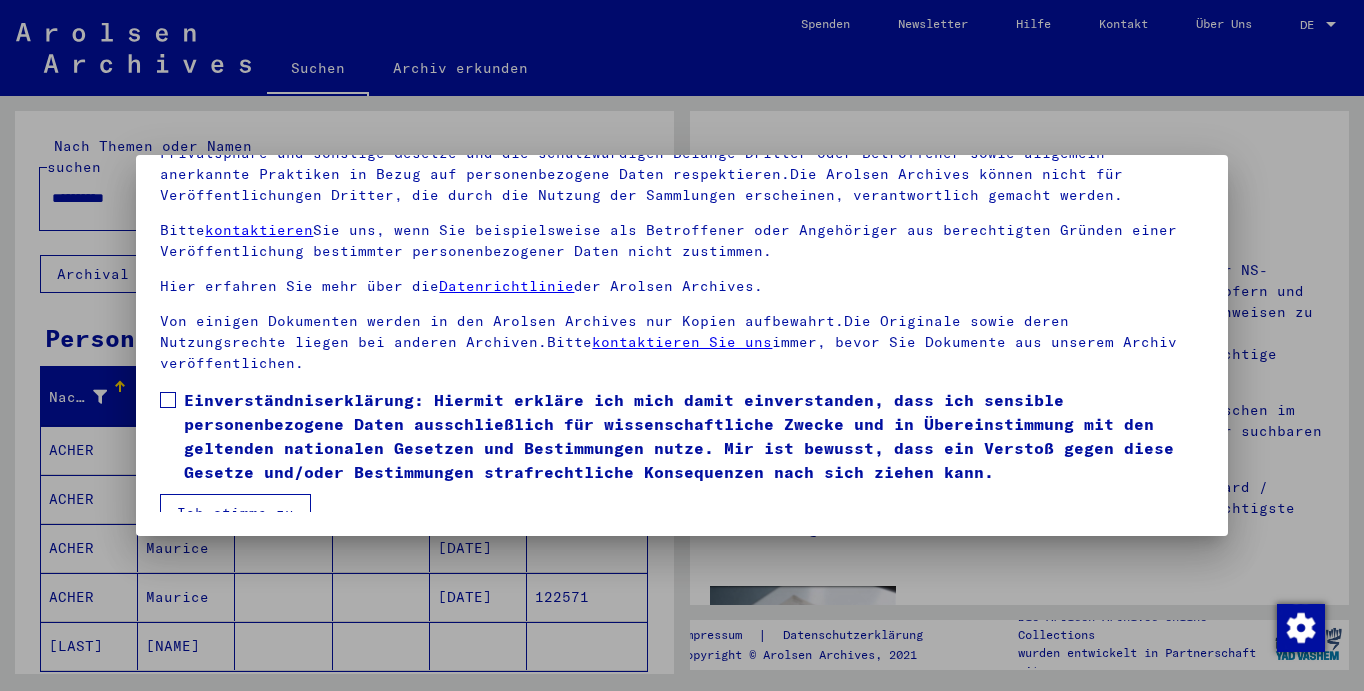 click at bounding box center [168, 400] 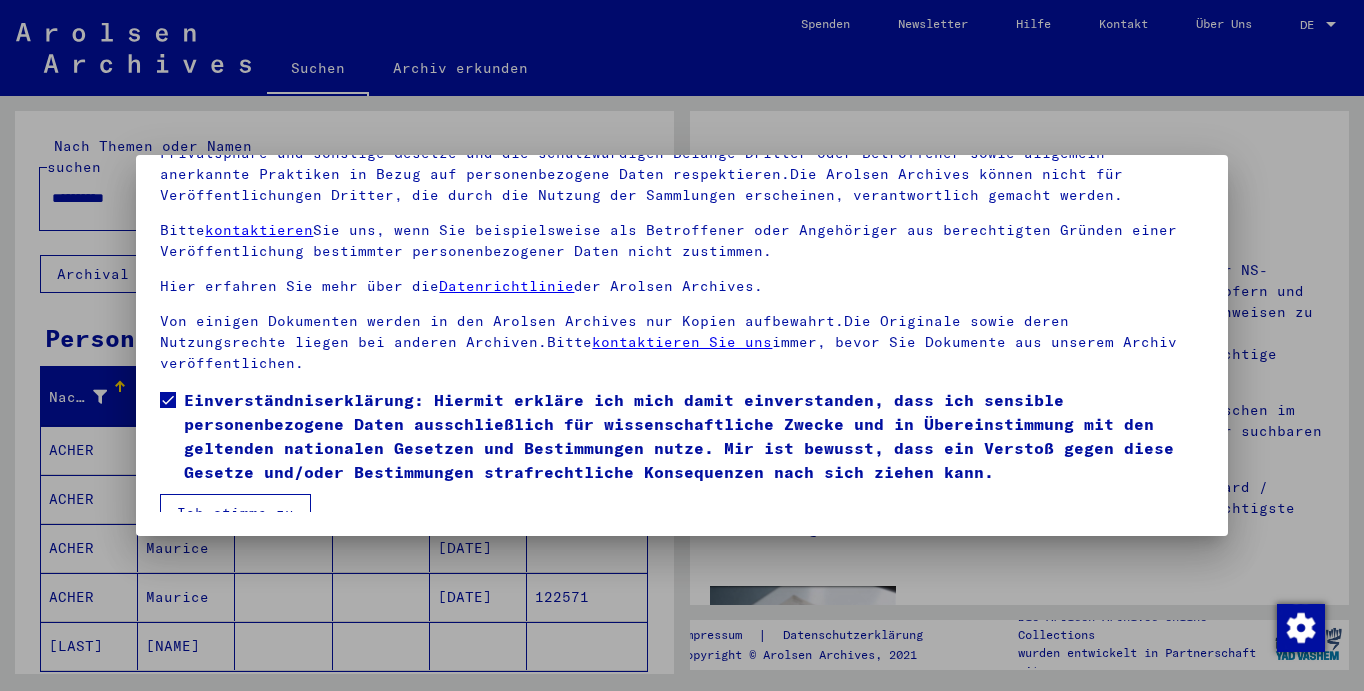 click on "Ich stimme zu" at bounding box center [235, 513] 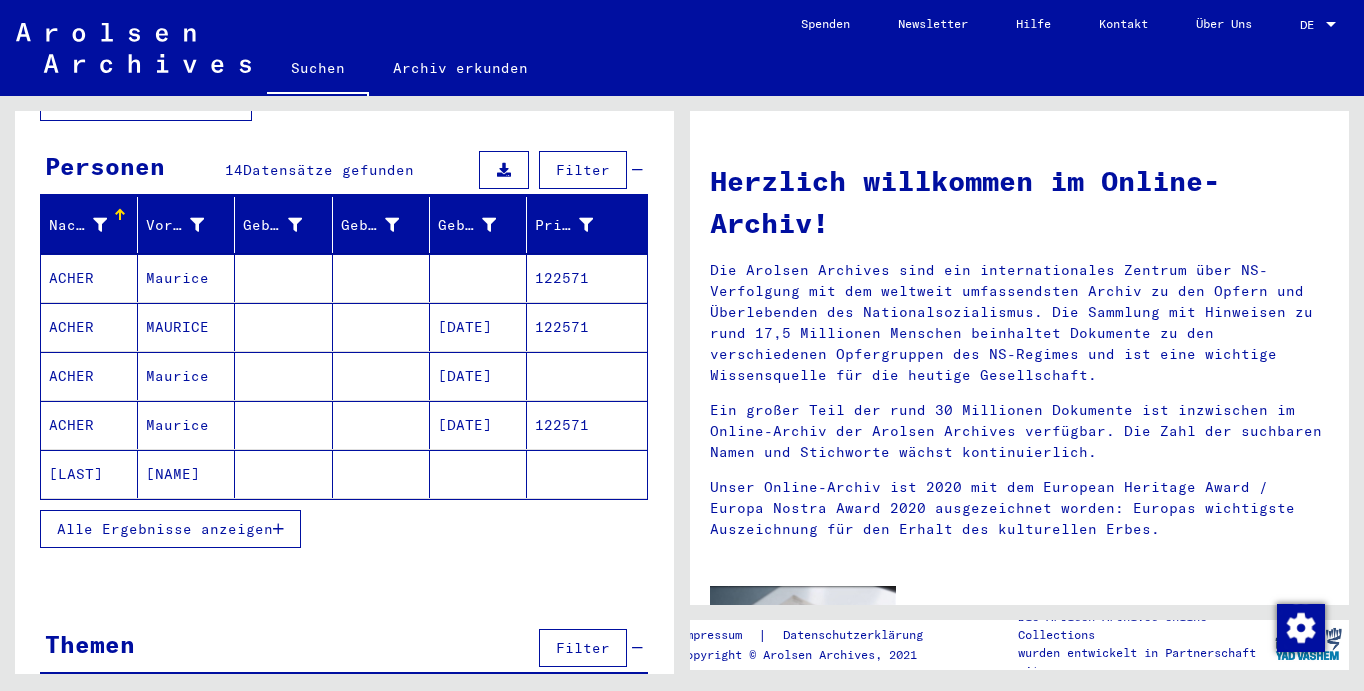 scroll, scrollTop: 188, scrollLeft: 0, axis: vertical 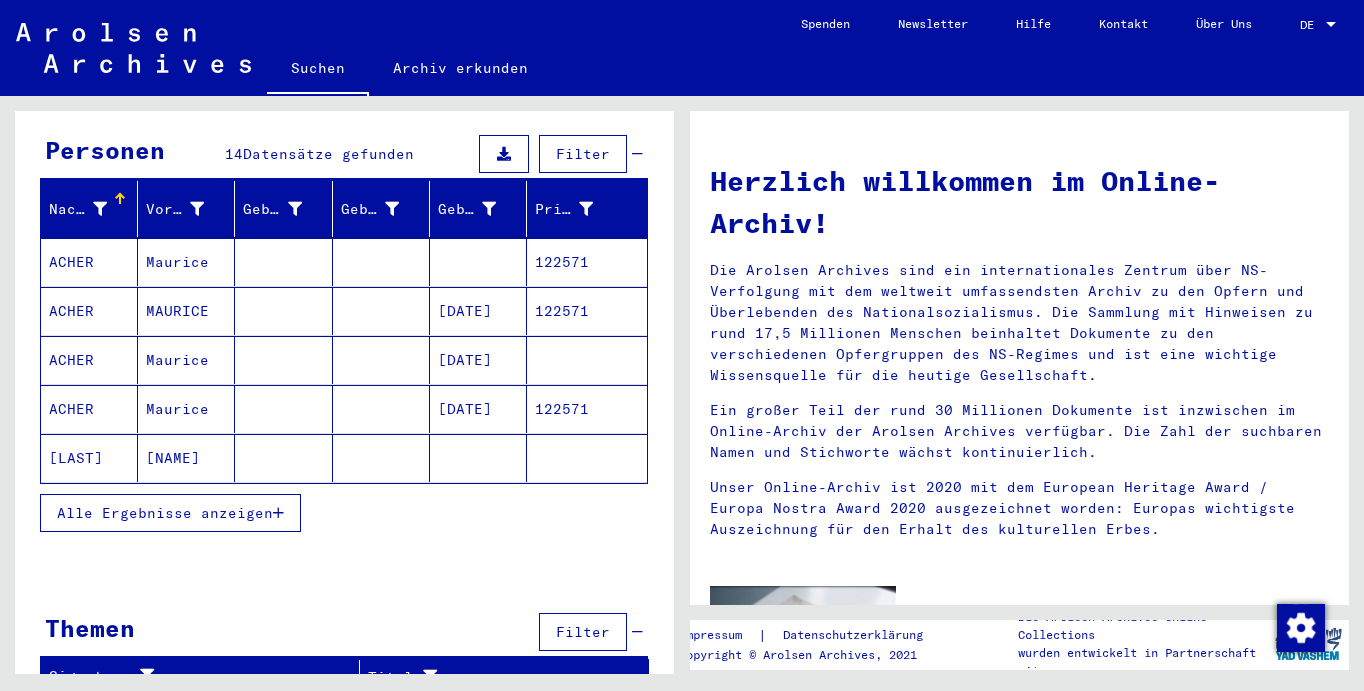 click on "Alle Ergebnisse anzeigen" at bounding box center [170, 513] 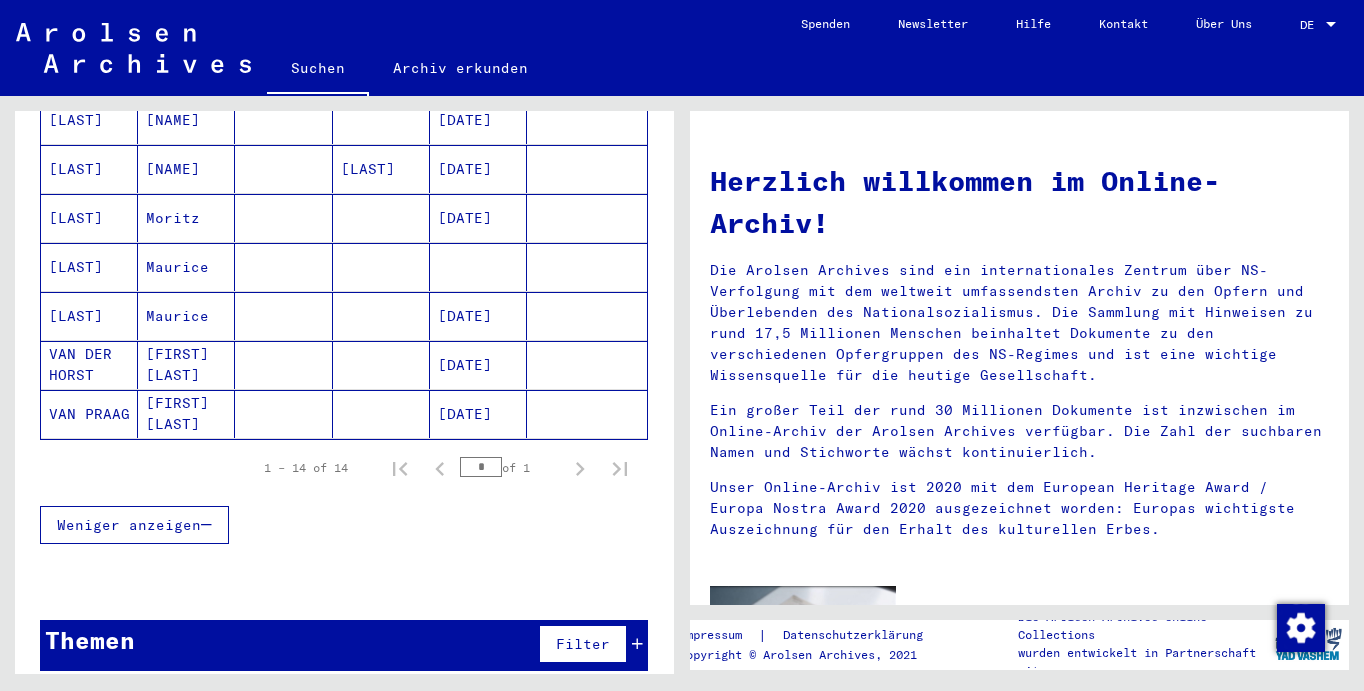 scroll, scrollTop: 671, scrollLeft: 0, axis: vertical 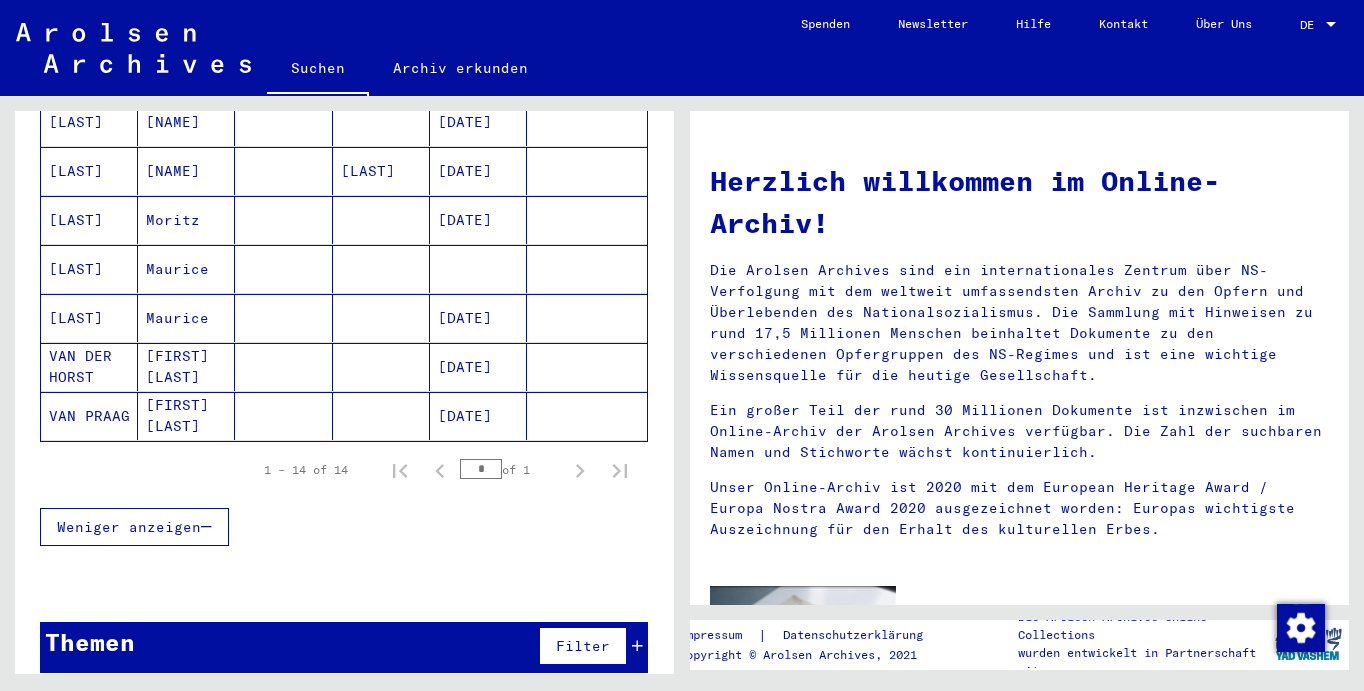 click on "Themen  Filter" at bounding box center [344, 647] 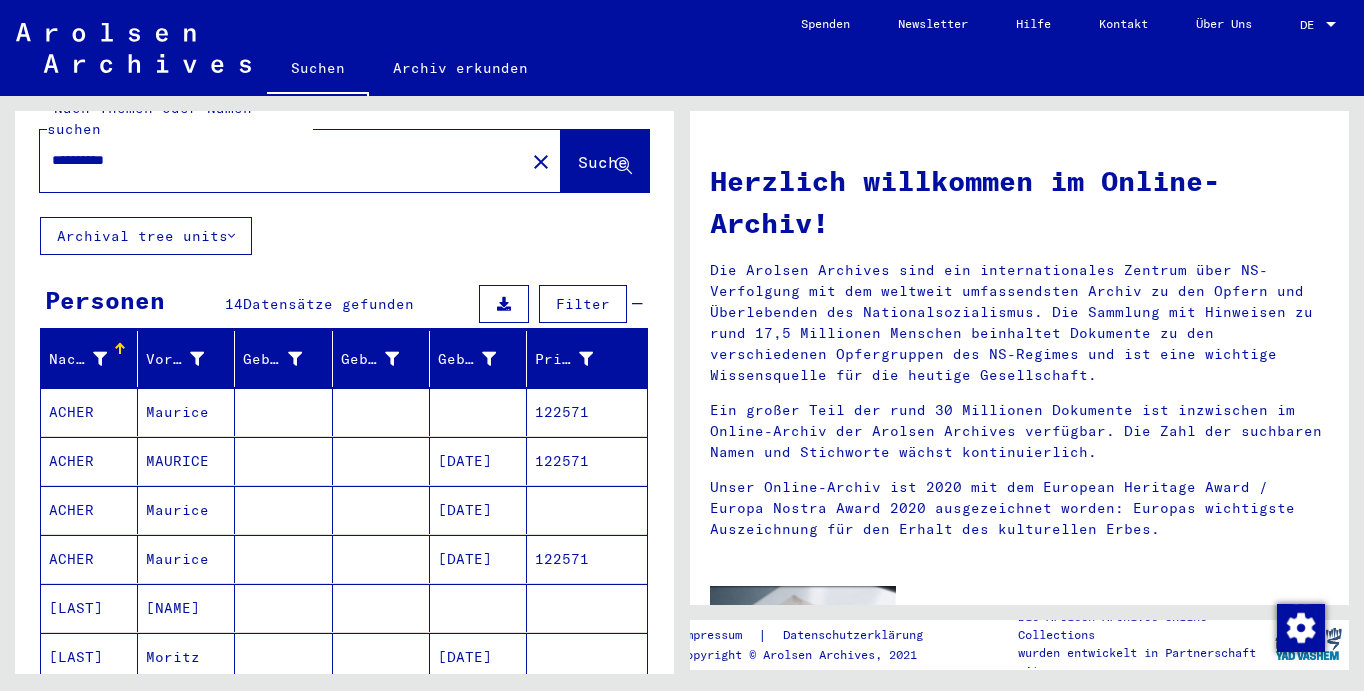 scroll, scrollTop: 68, scrollLeft: 0, axis: vertical 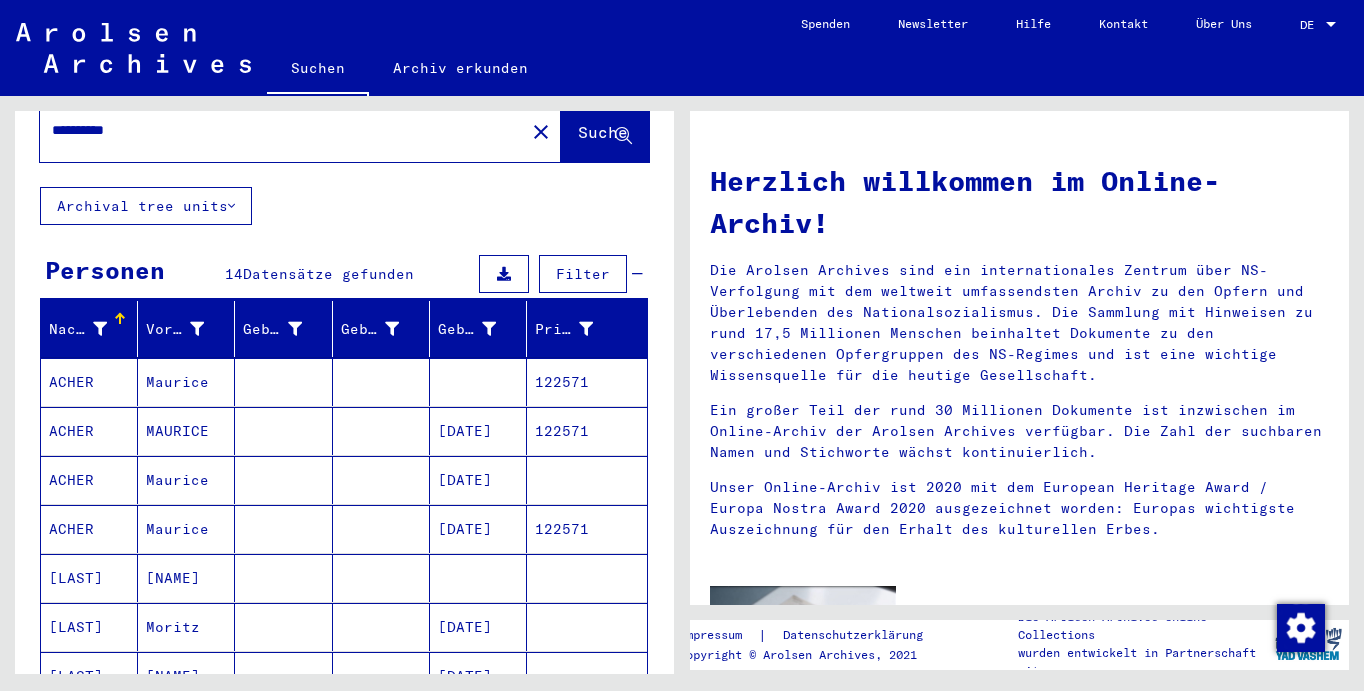 click on "ACHER" at bounding box center (89, 431) 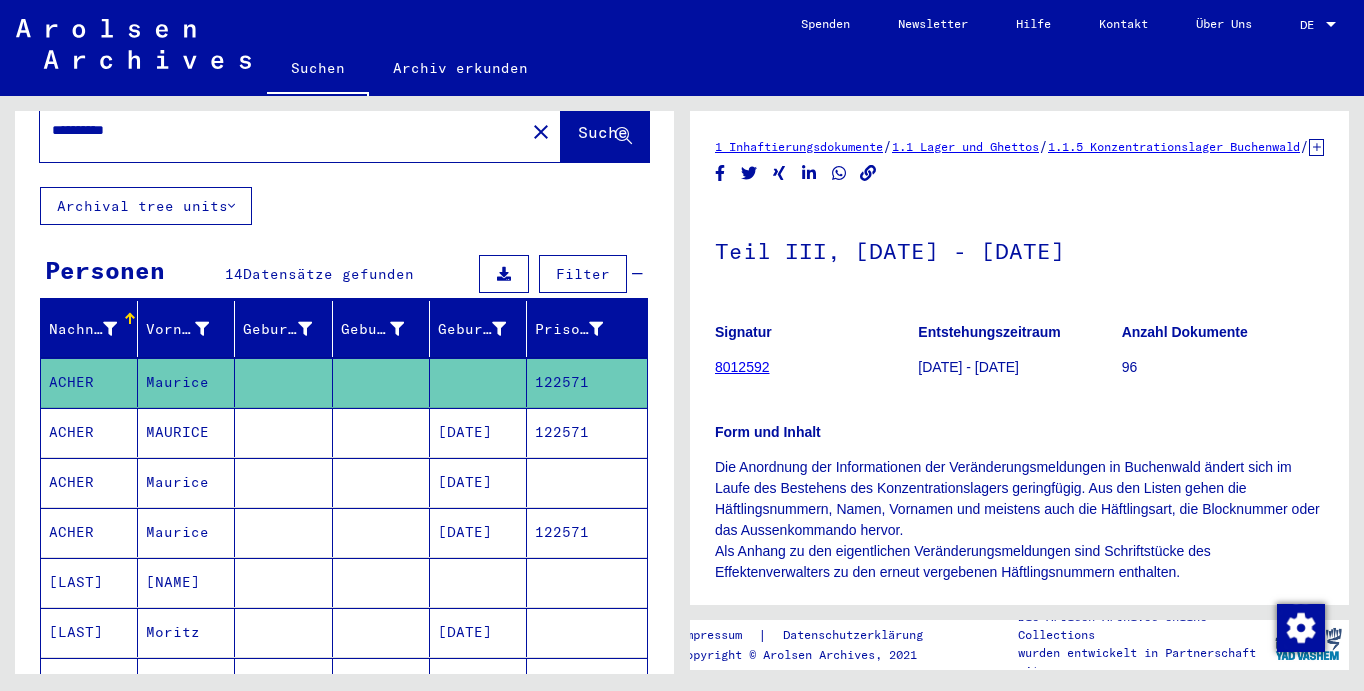 scroll, scrollTop: 0, scrollLeft: 0, axis: both 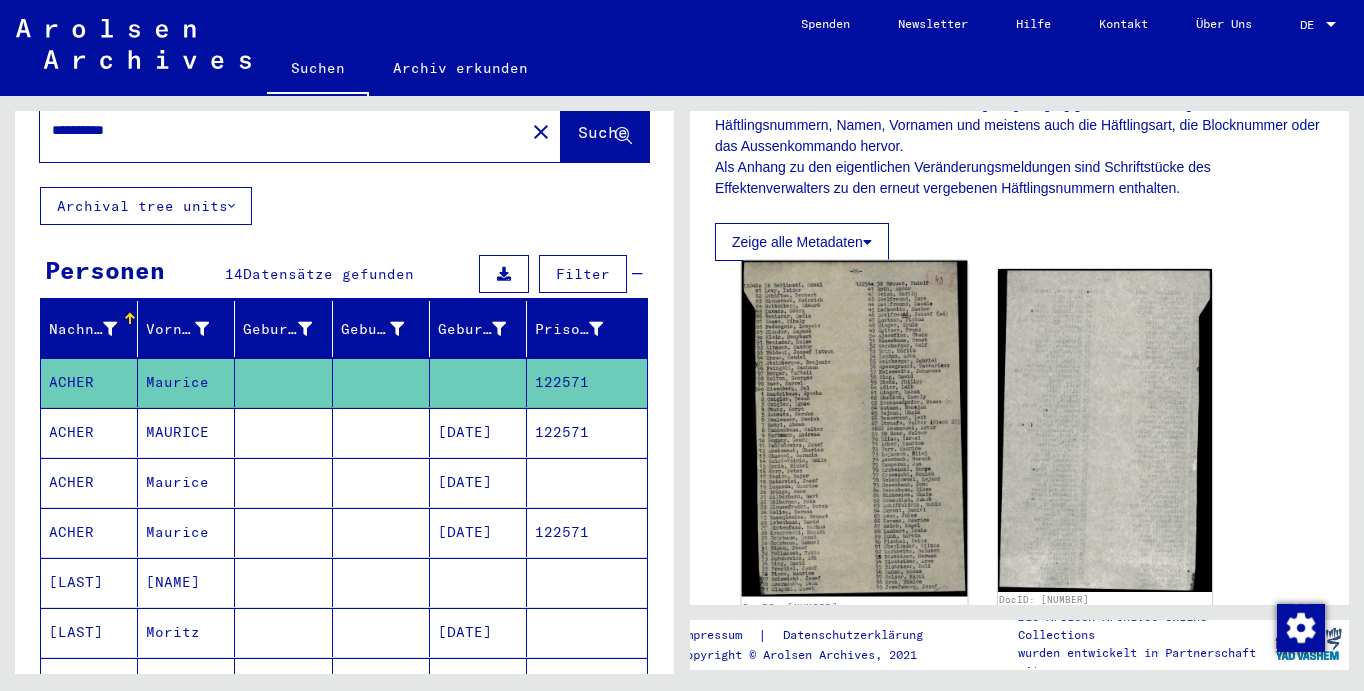 click 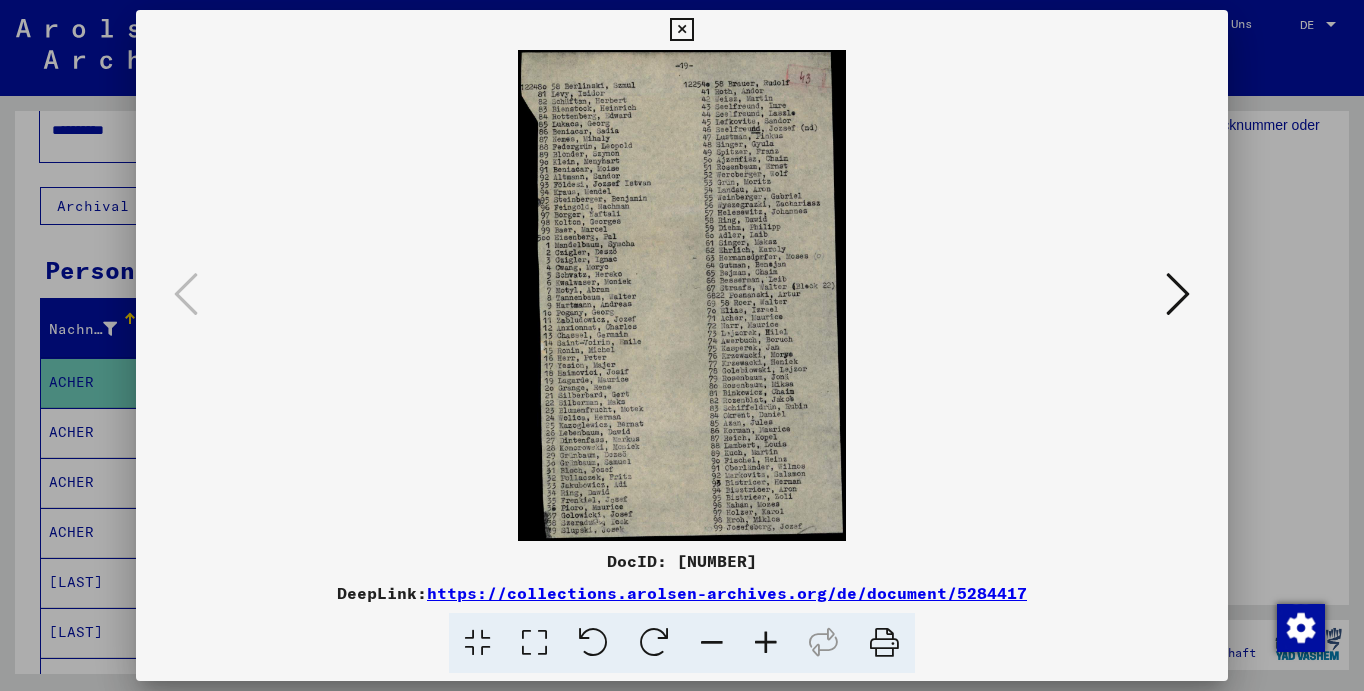 click at bounding box center [766, 643] 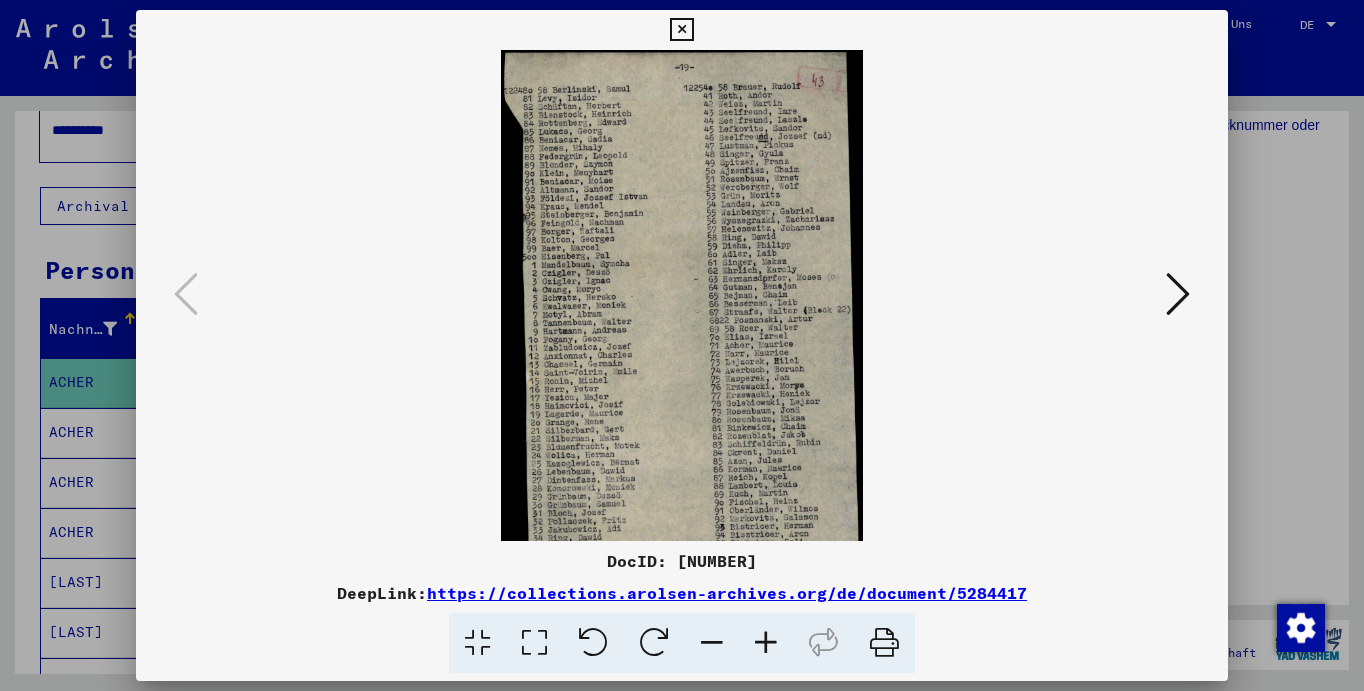 click on "DeepLink:  https://collections.arolsen-archives.org/de/document/[NUMBER]" at bounding box center (681, 593) 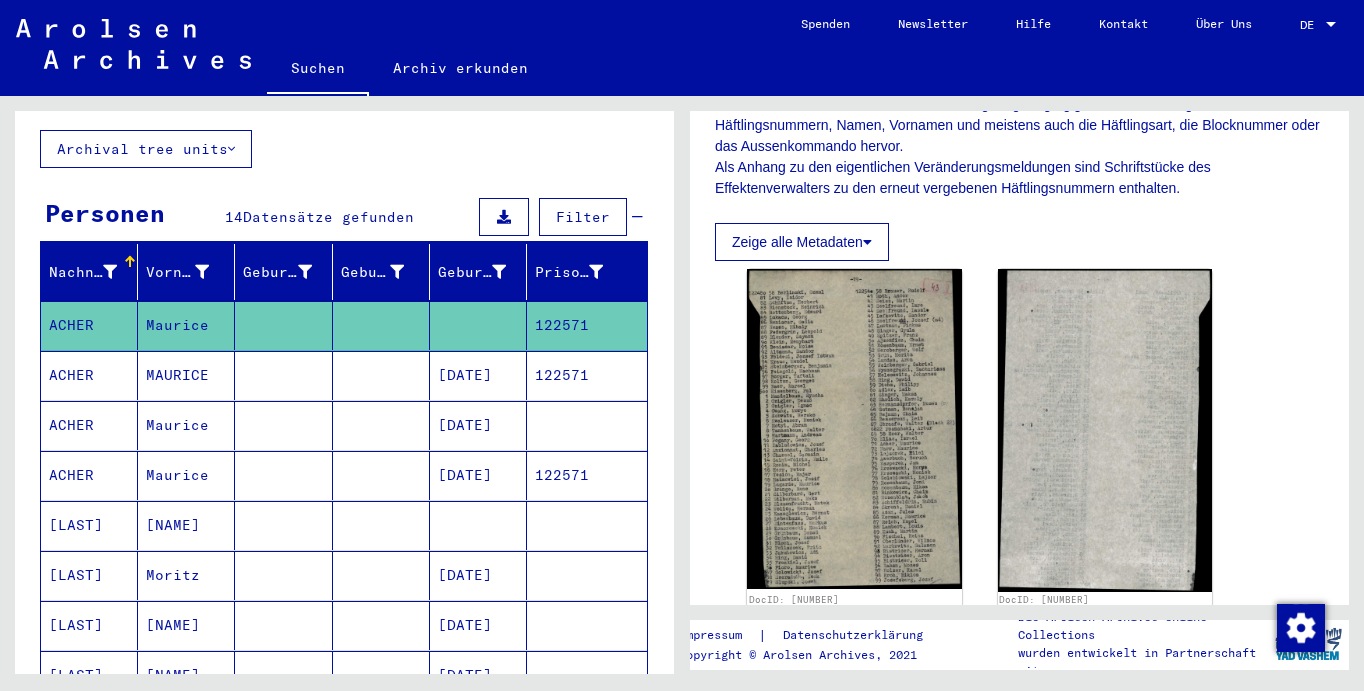 scroll, scrollTop: 152, scrollLeft: 0, axis: vertical 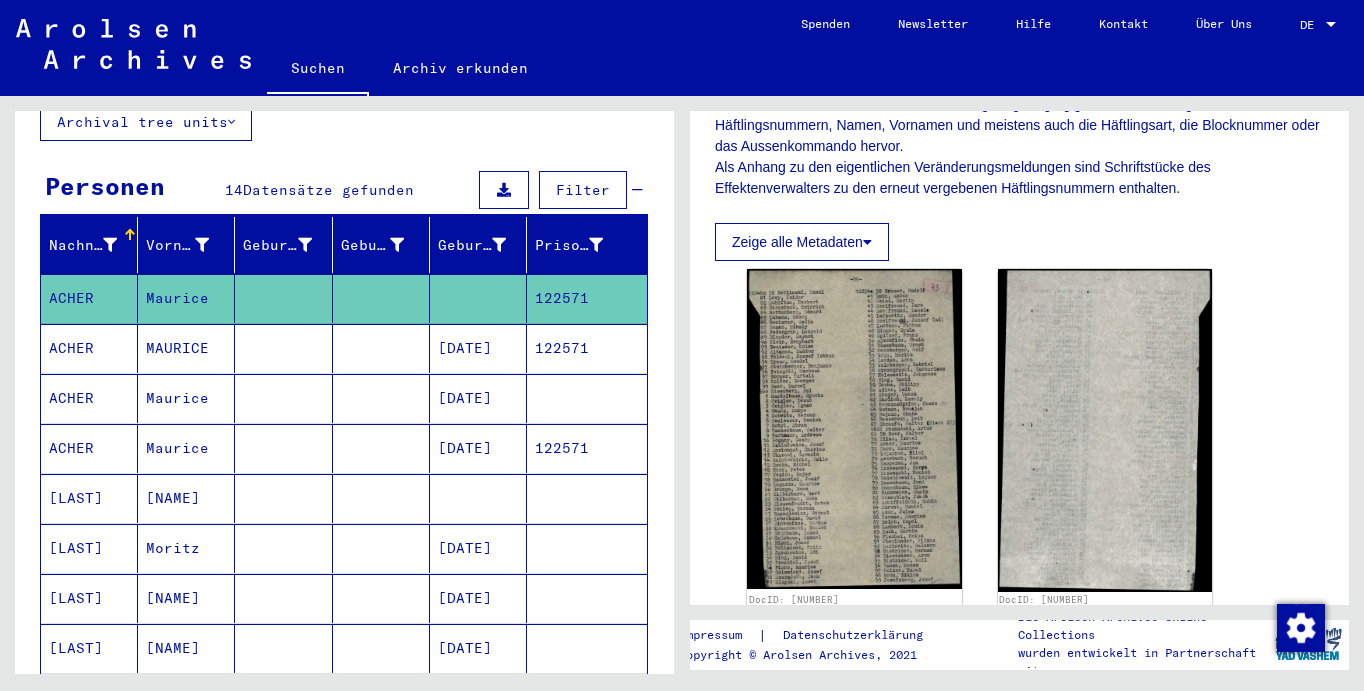 click on "[LAST]" at bounding box center (89, 548) 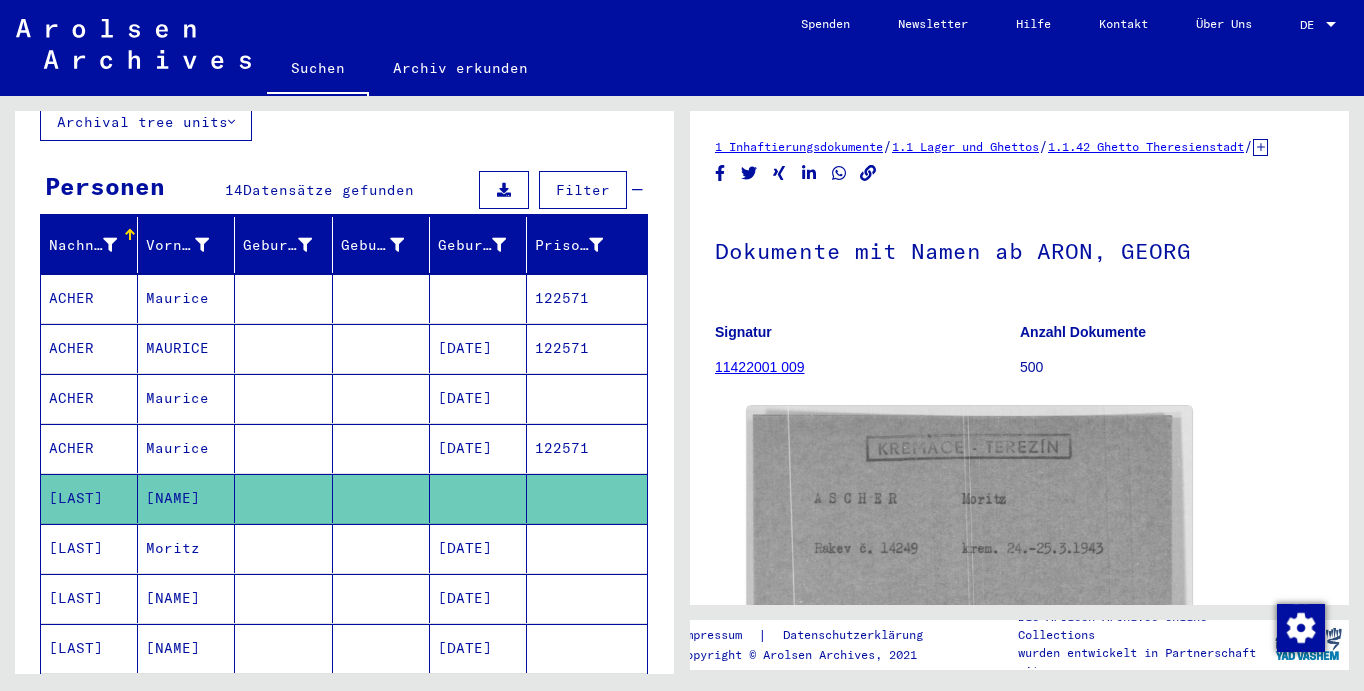 scroll, scrollTop: 0, scrollLeft: 0, axis: both 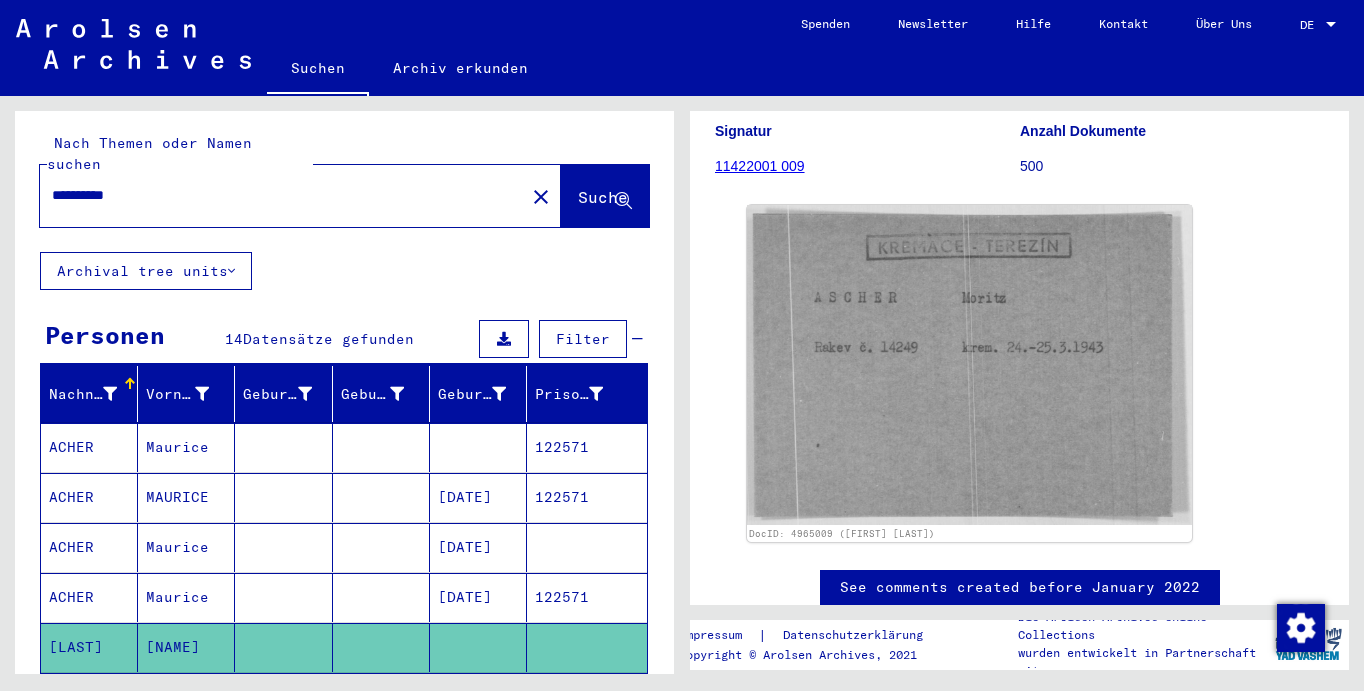 drag, startPoint x: 158, startPoint y: 176, endPoint x: 40, endPoint y: 156, distance: 119.682915 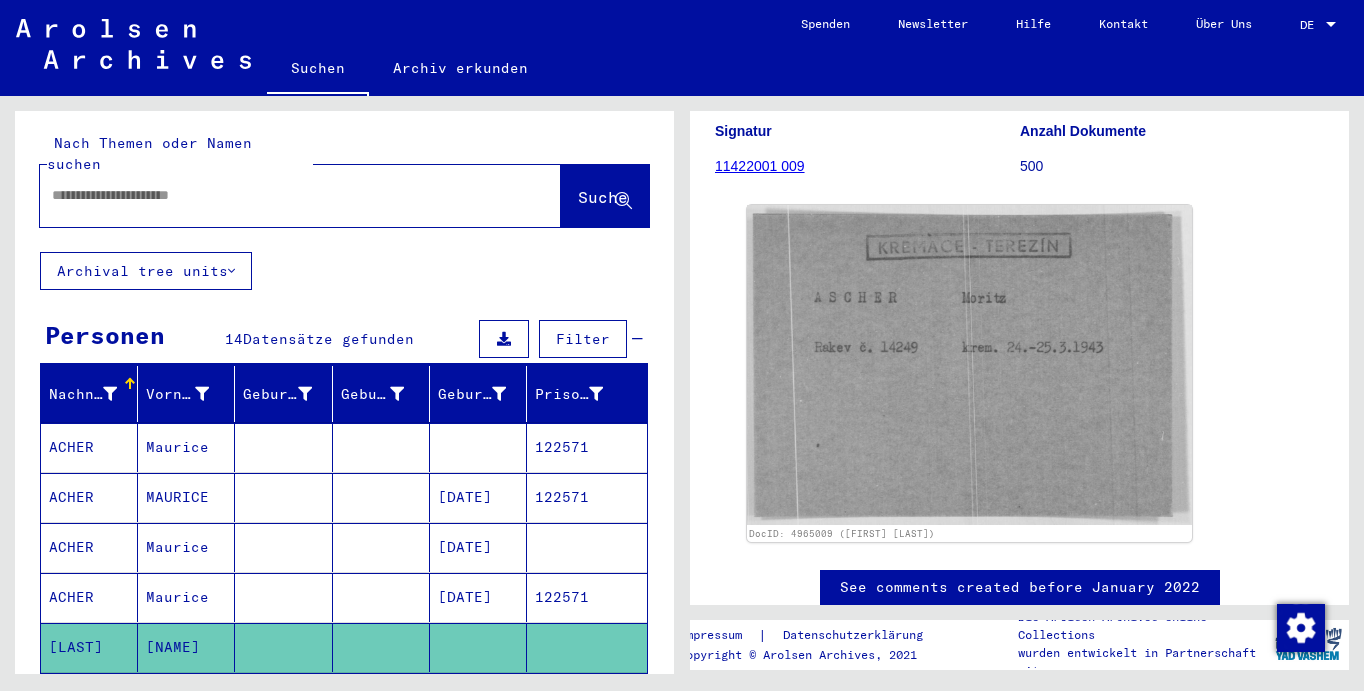 paste on "*********" 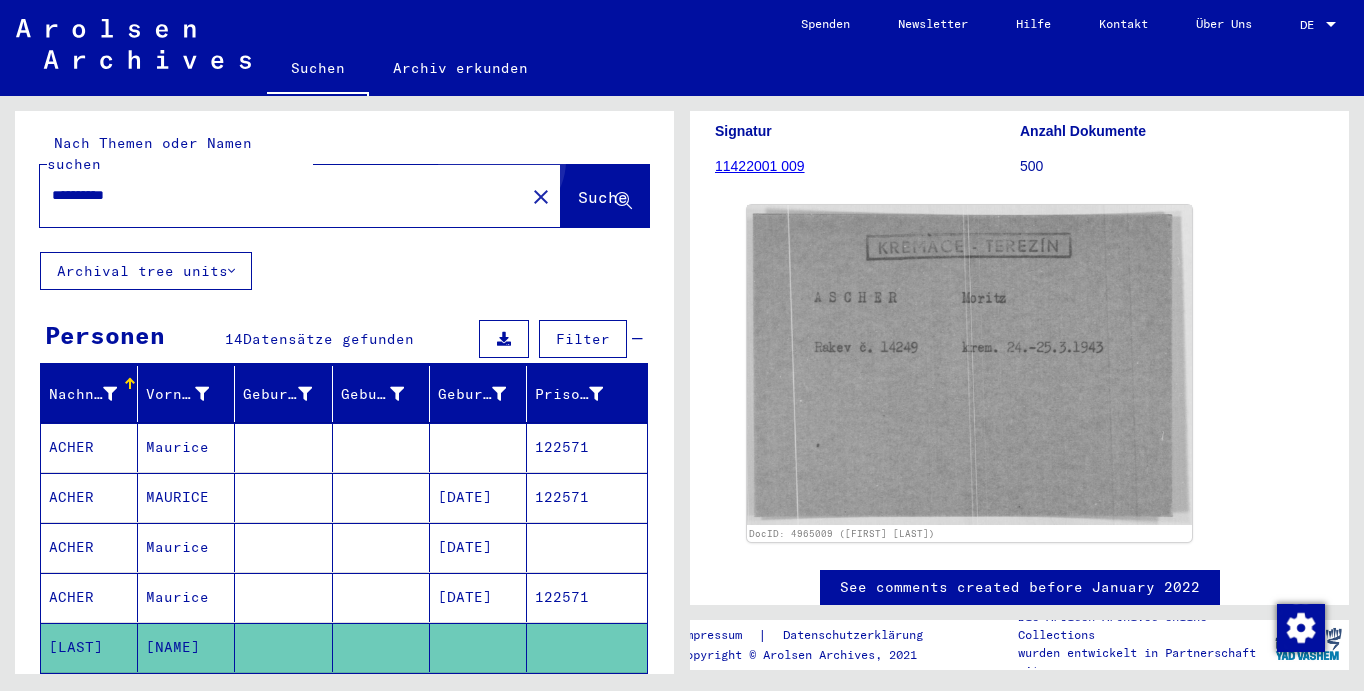 click on "Suche" 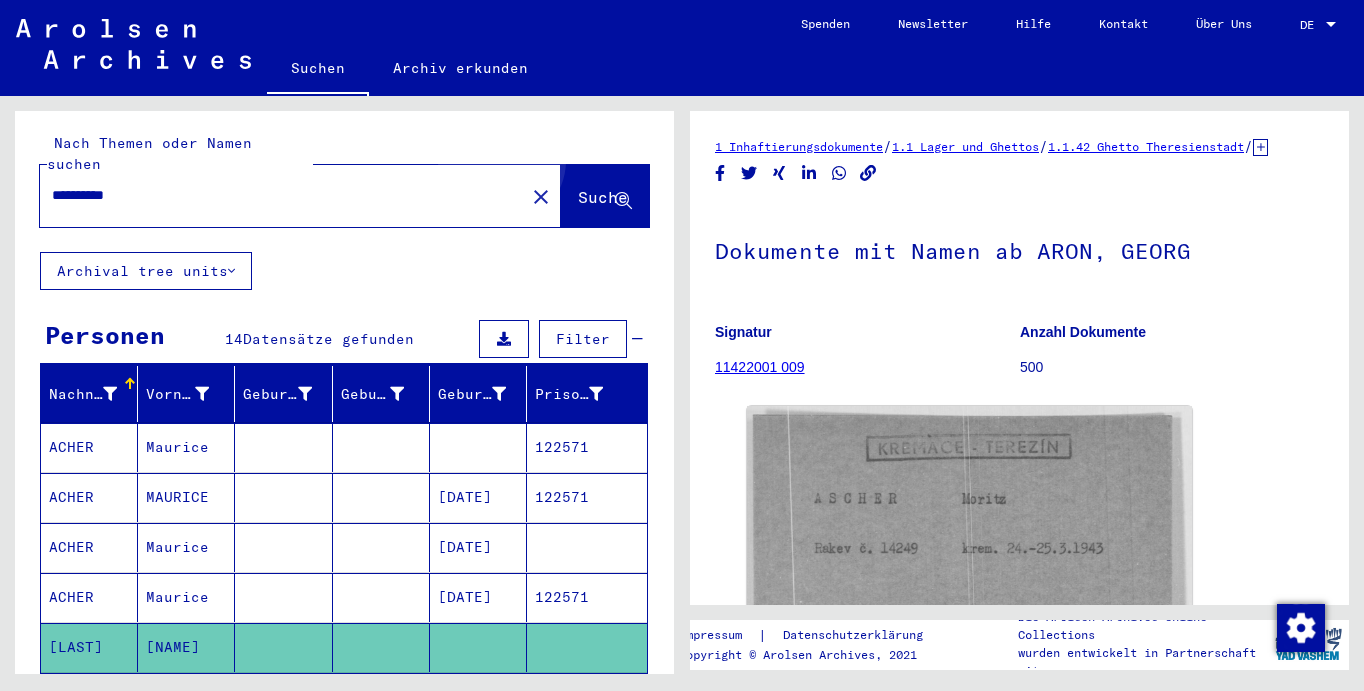 scroll, scrollTop: 0, scrollLeft: 0, axis: both 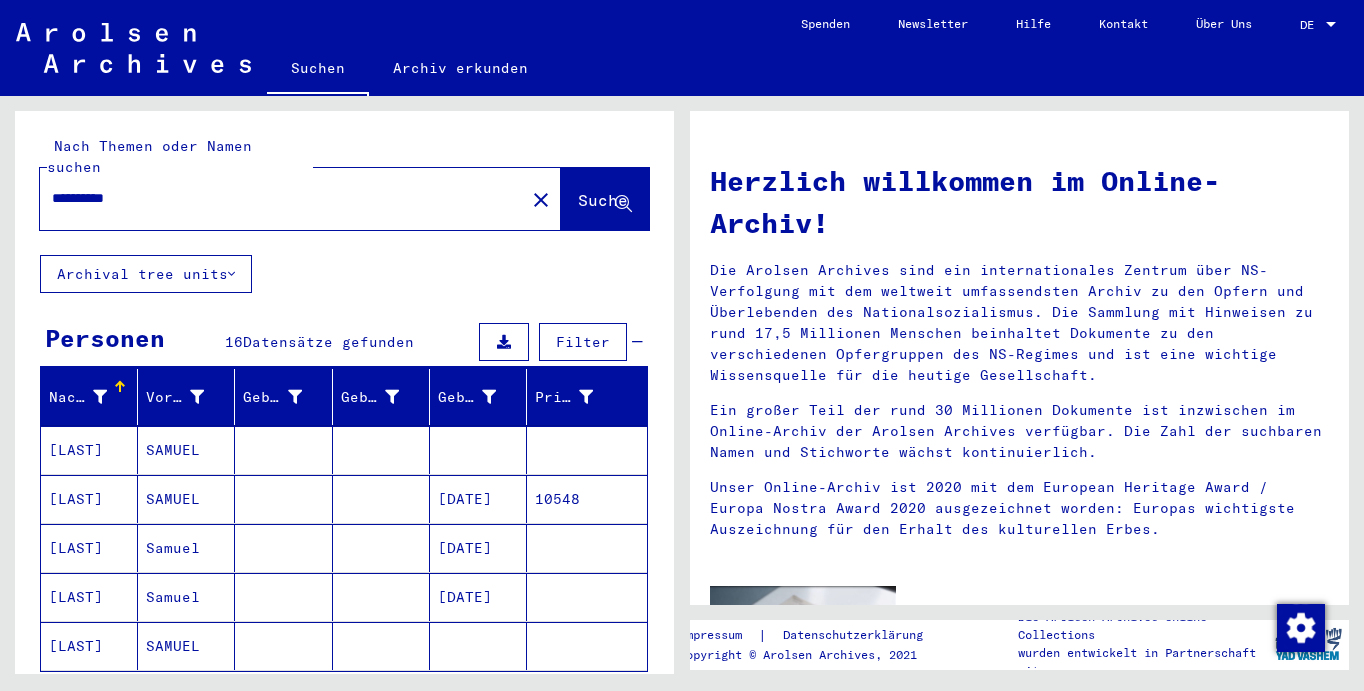 click on "[LAST]" at bounding box center (89, 499) 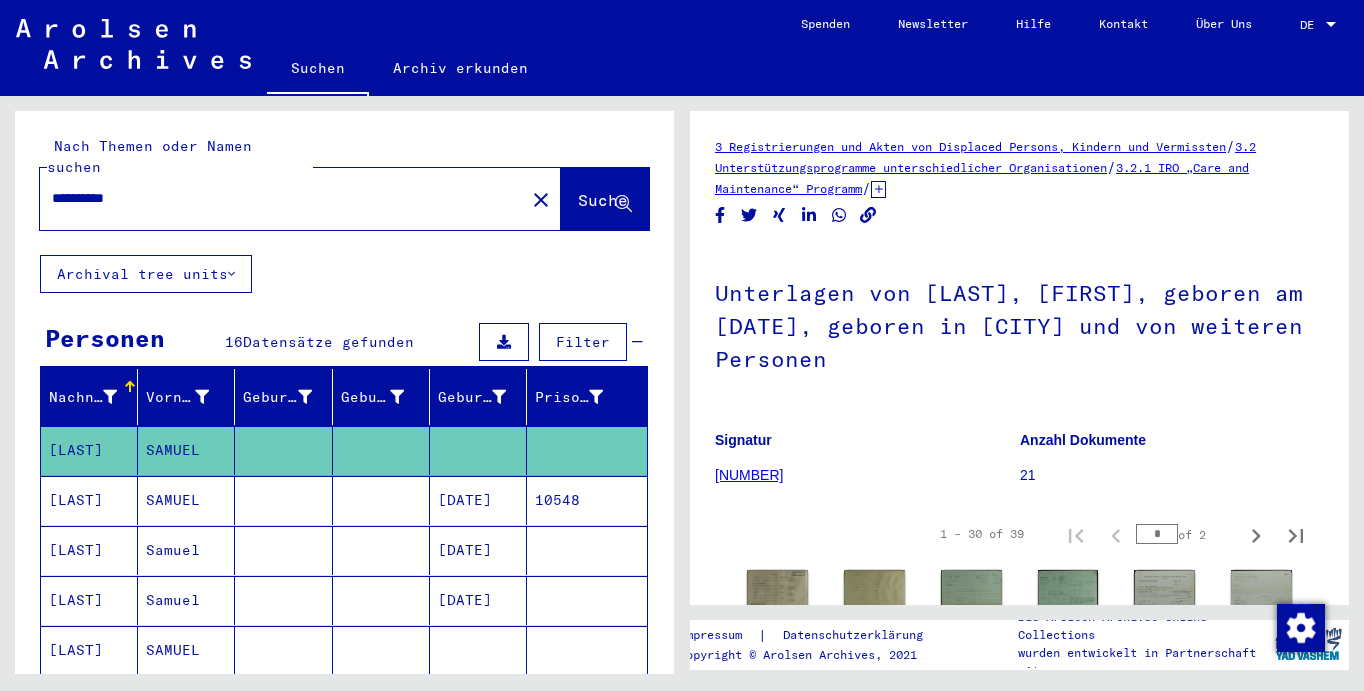 scroll, scrollTop: 0, scrollLeft: 0, axis: both 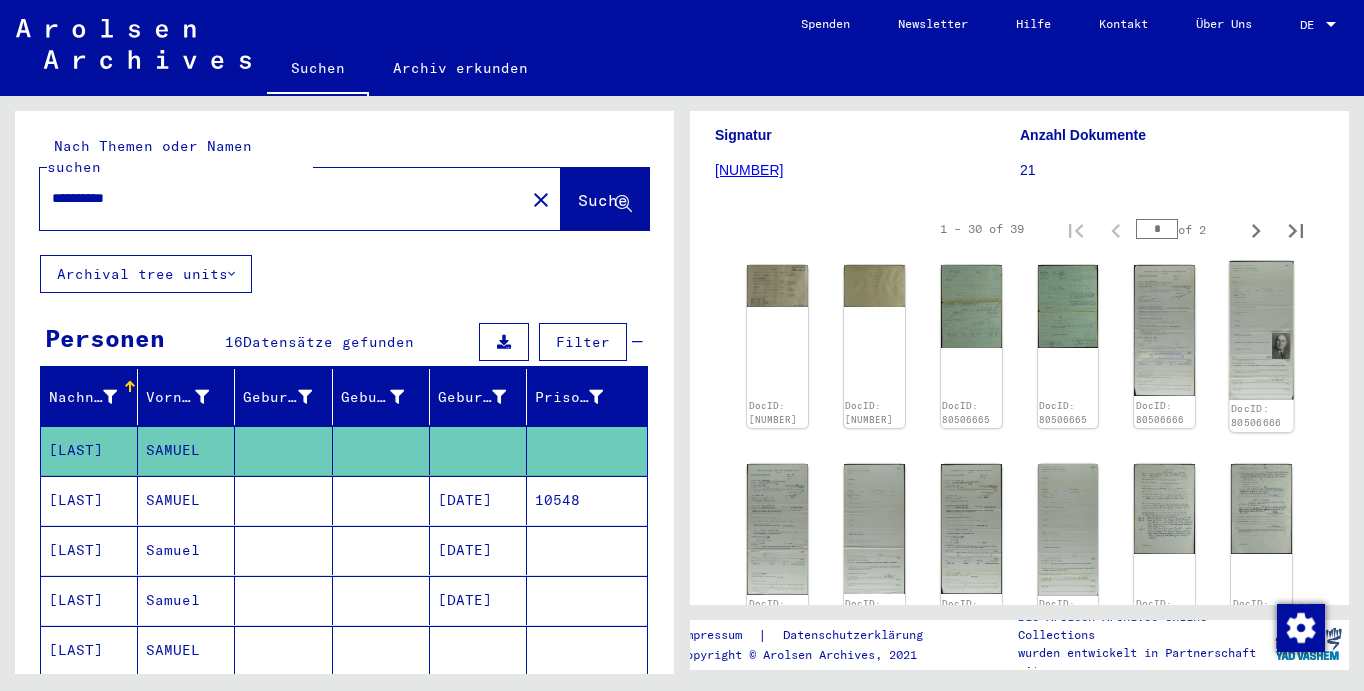 click 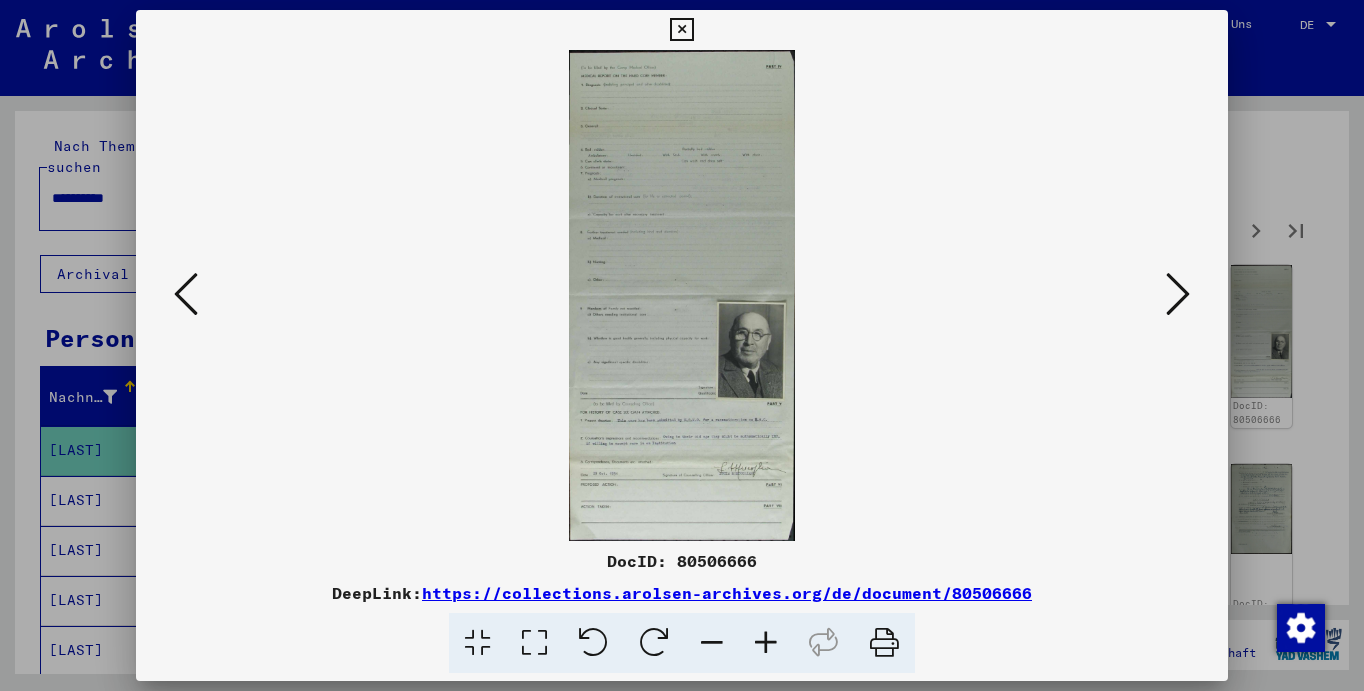 click at bounding box center (766, 643) 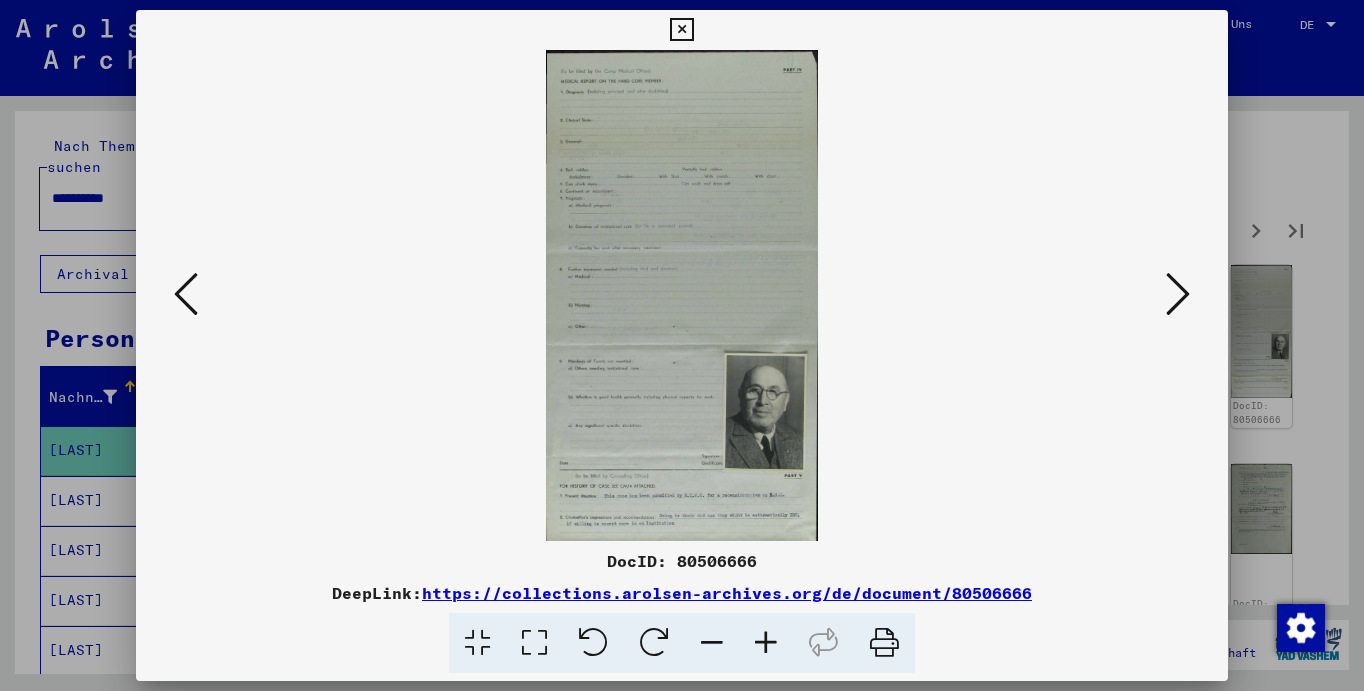 click at bounding box center [766, 643] 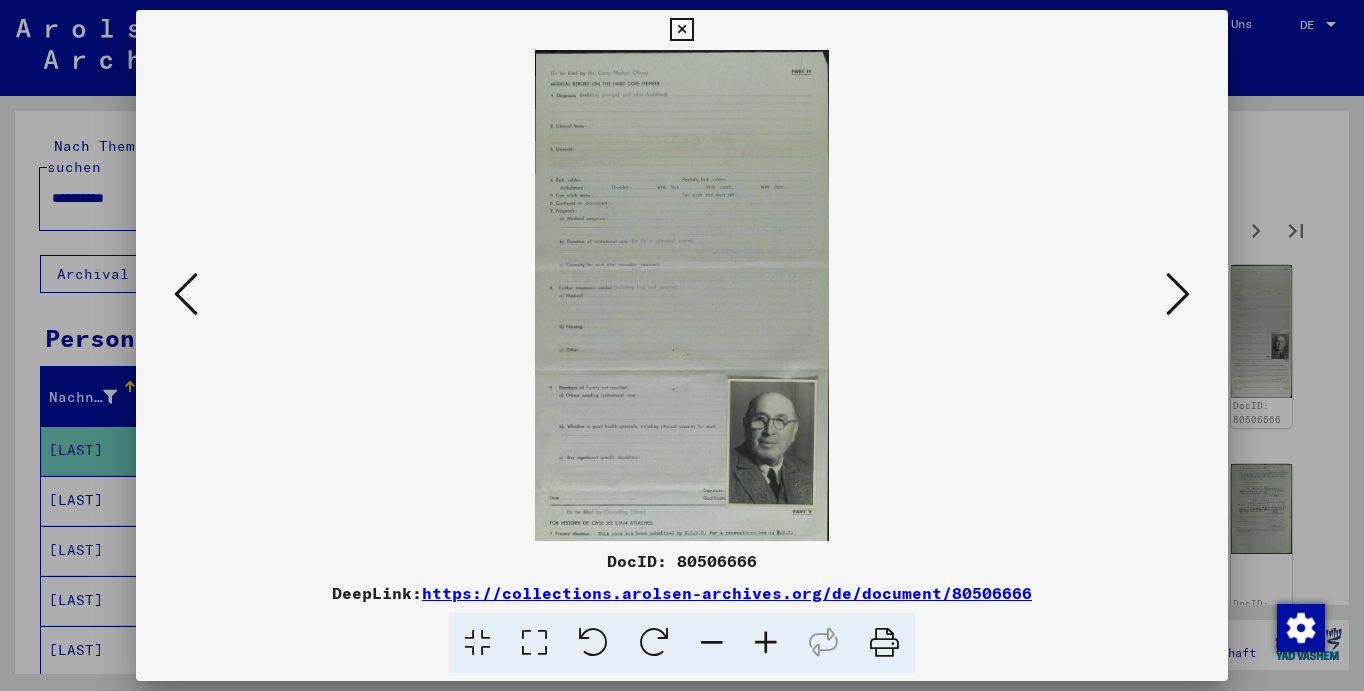 click at bounding box center (766, 643) 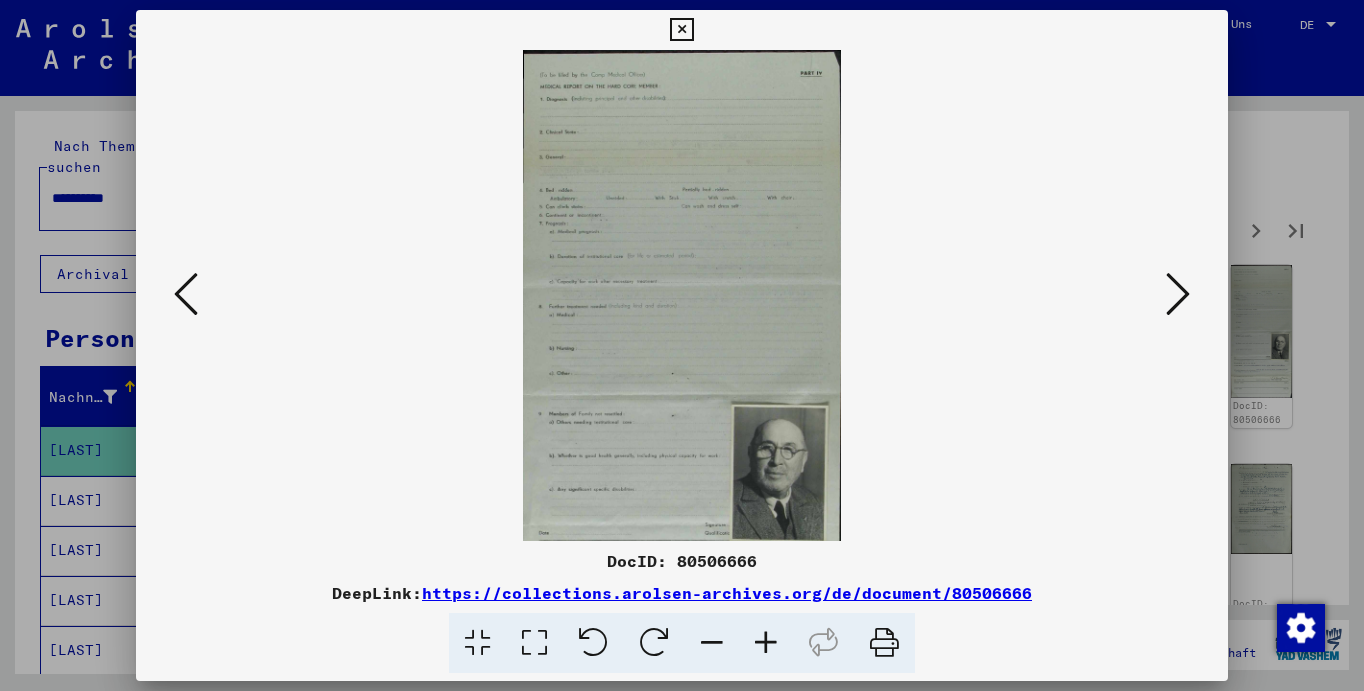click at bounding box center [766, 643] 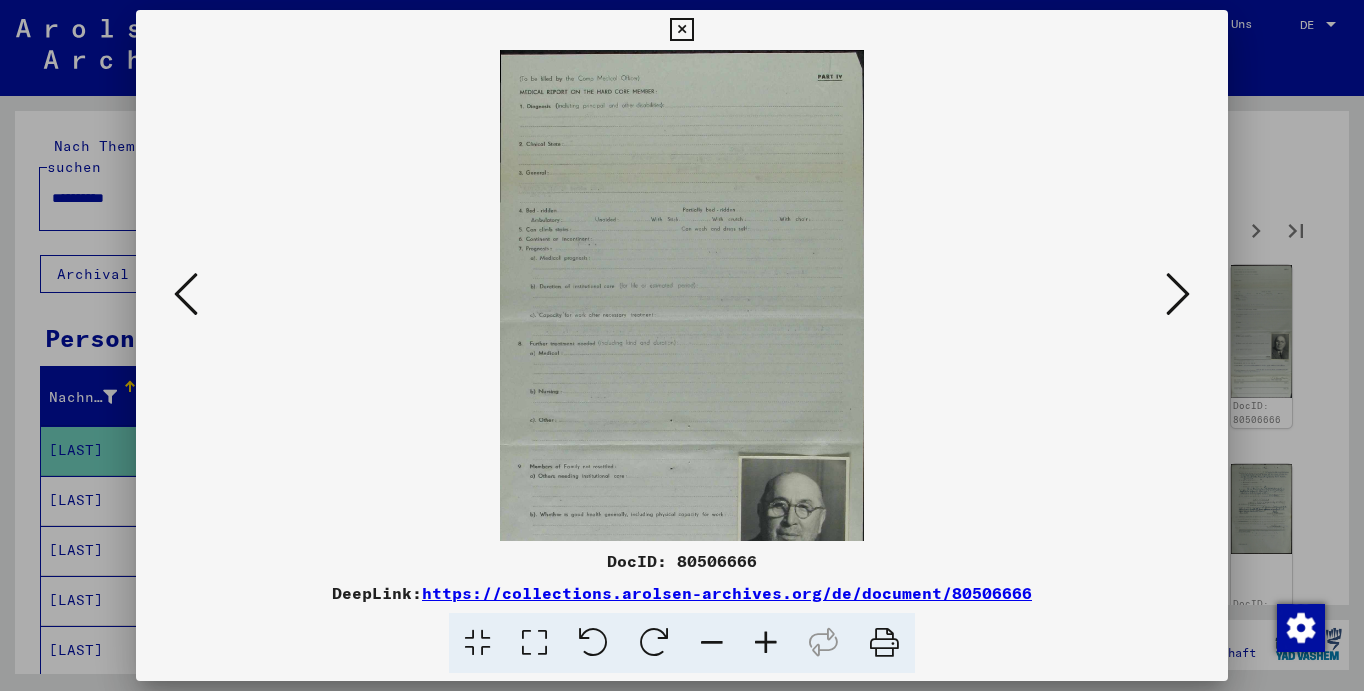 click at bounding box center [766, 643] 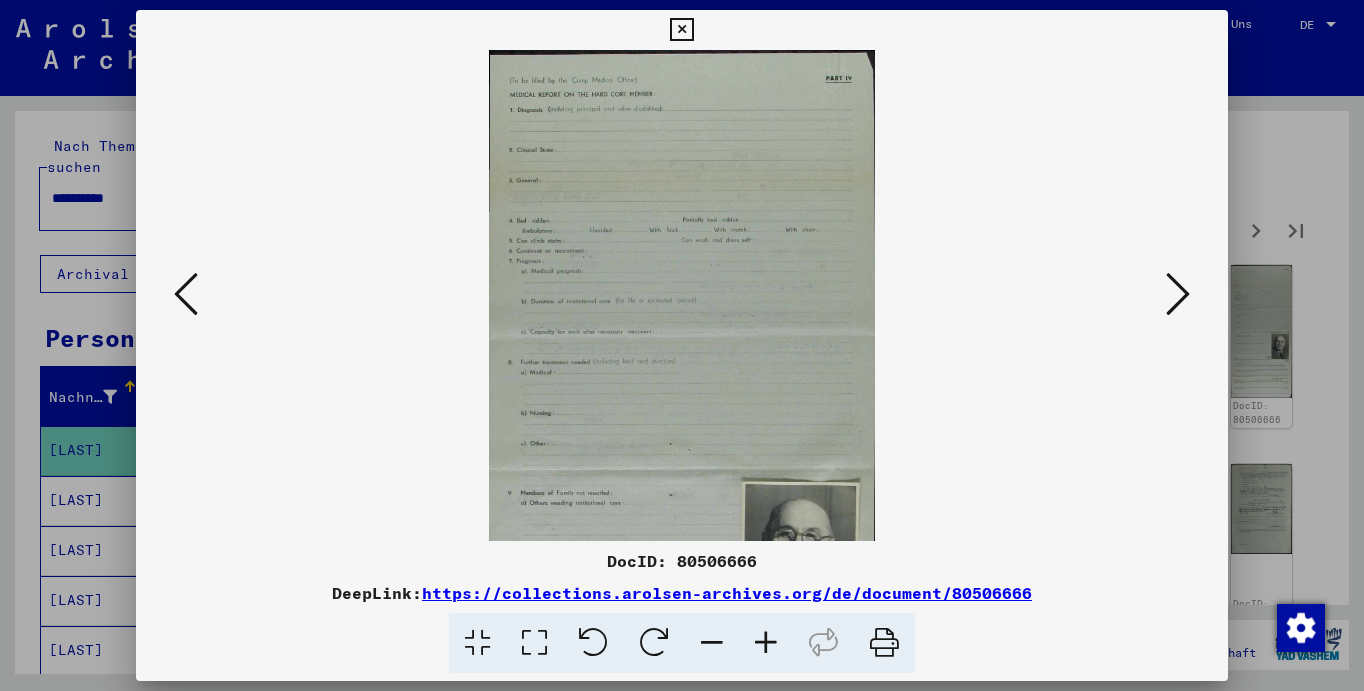 click at bounding box center [766, 643] 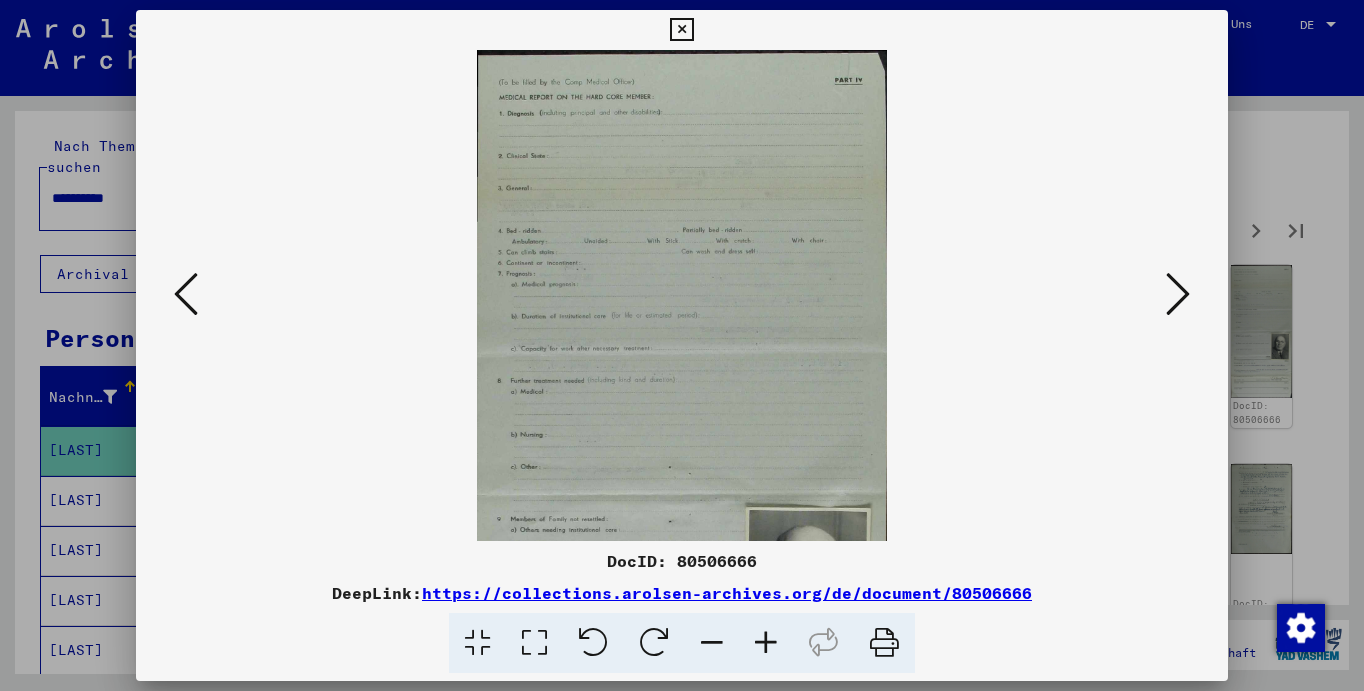 click at bounding box center (766, 643) 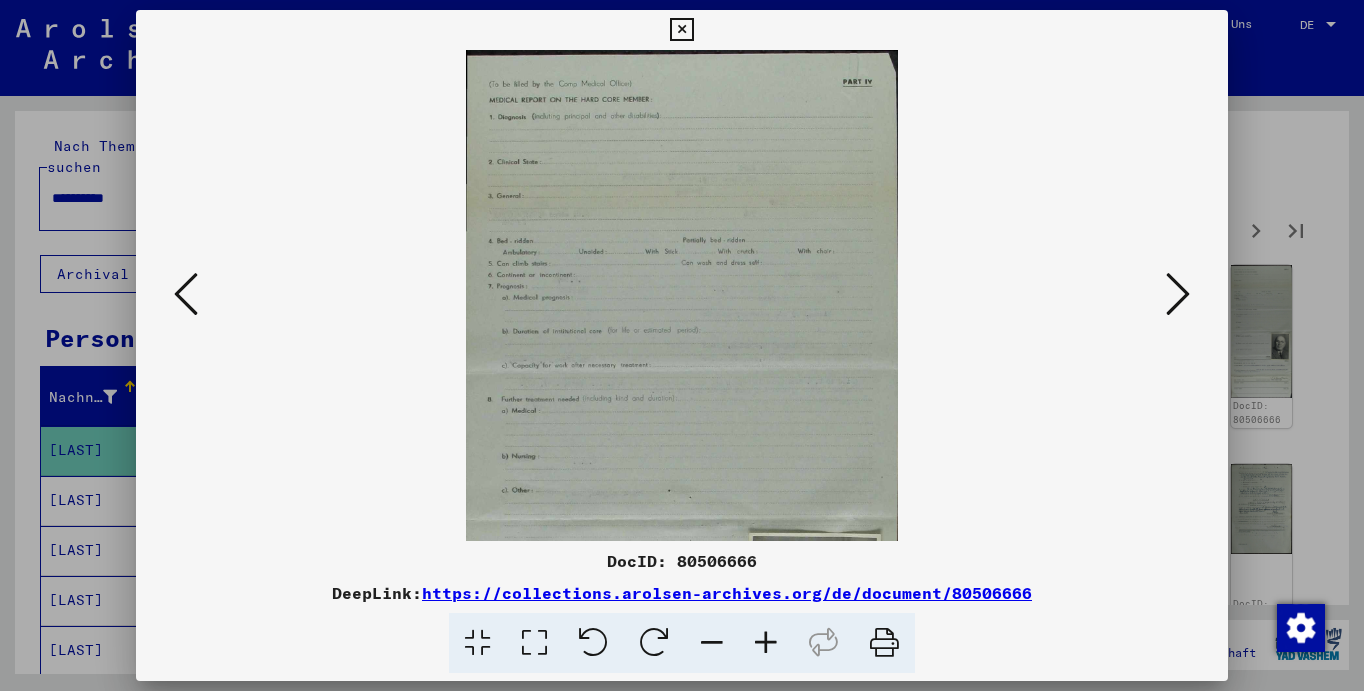 click at bounding box center [766, 643] 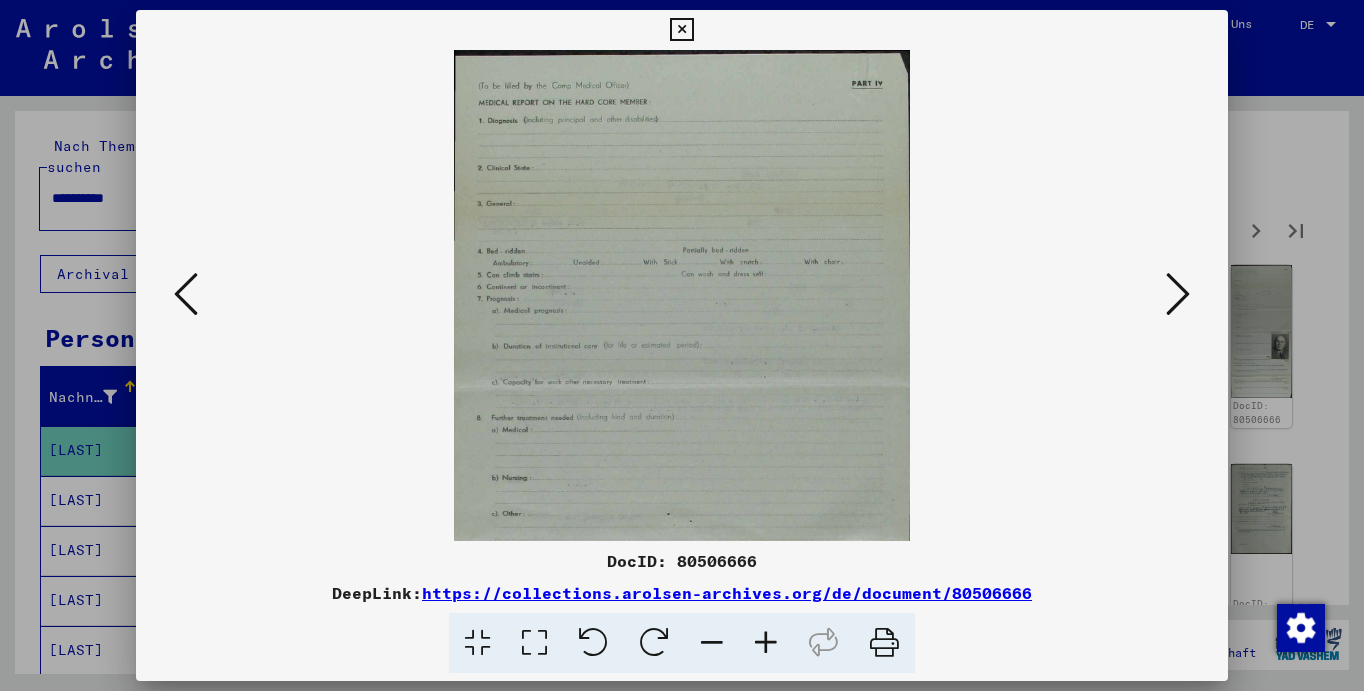 click at bounding box center [766, 643] 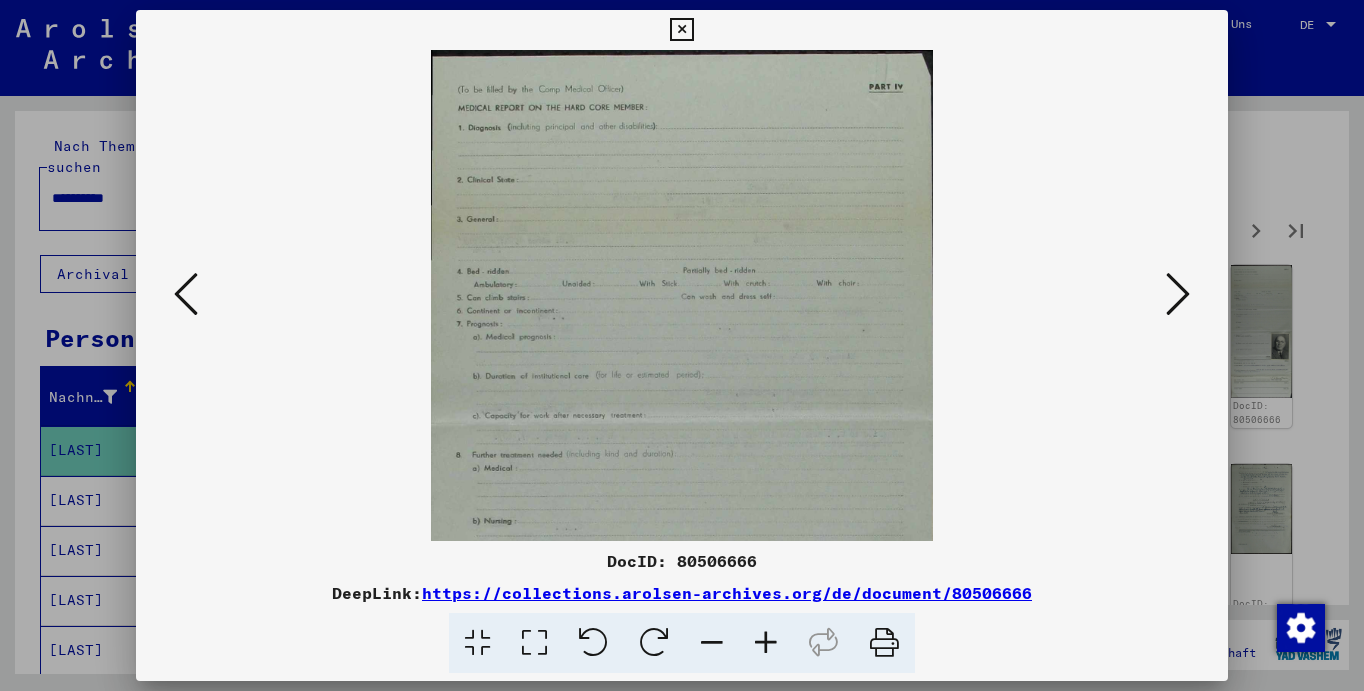 click at bounding box center (766, 643) 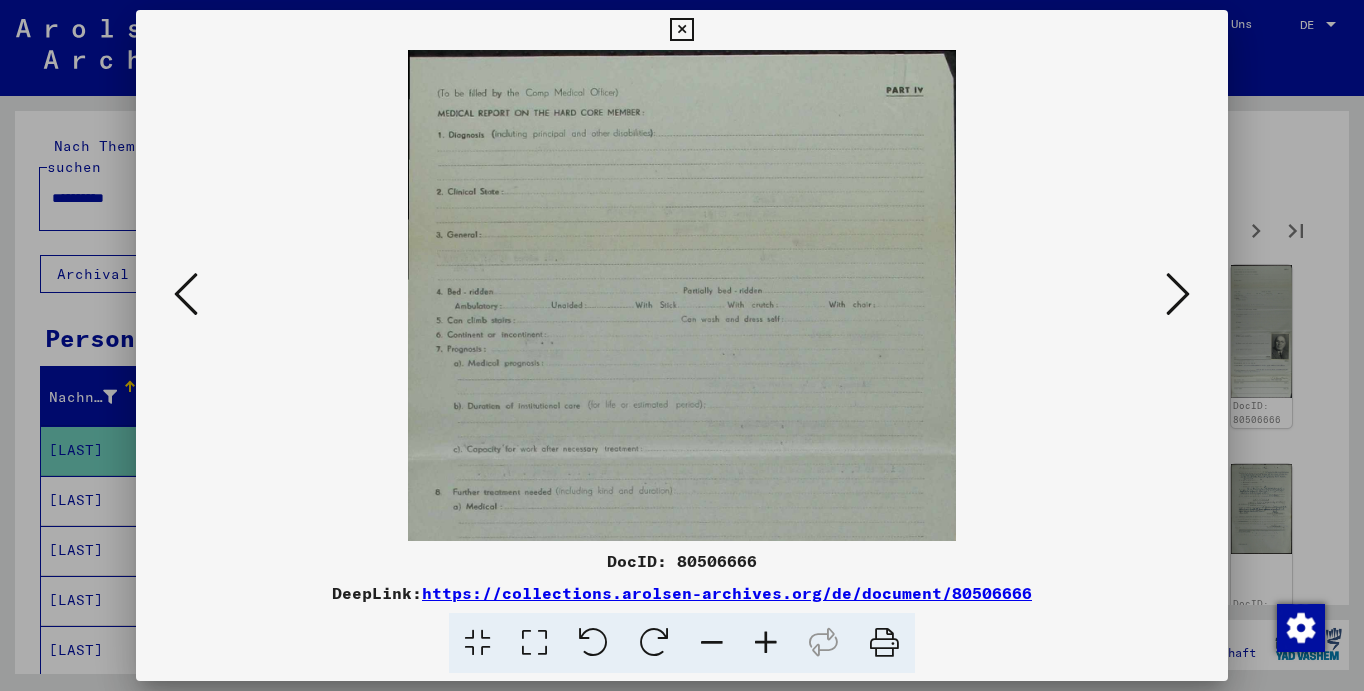 click at bounding box center [766, 643] 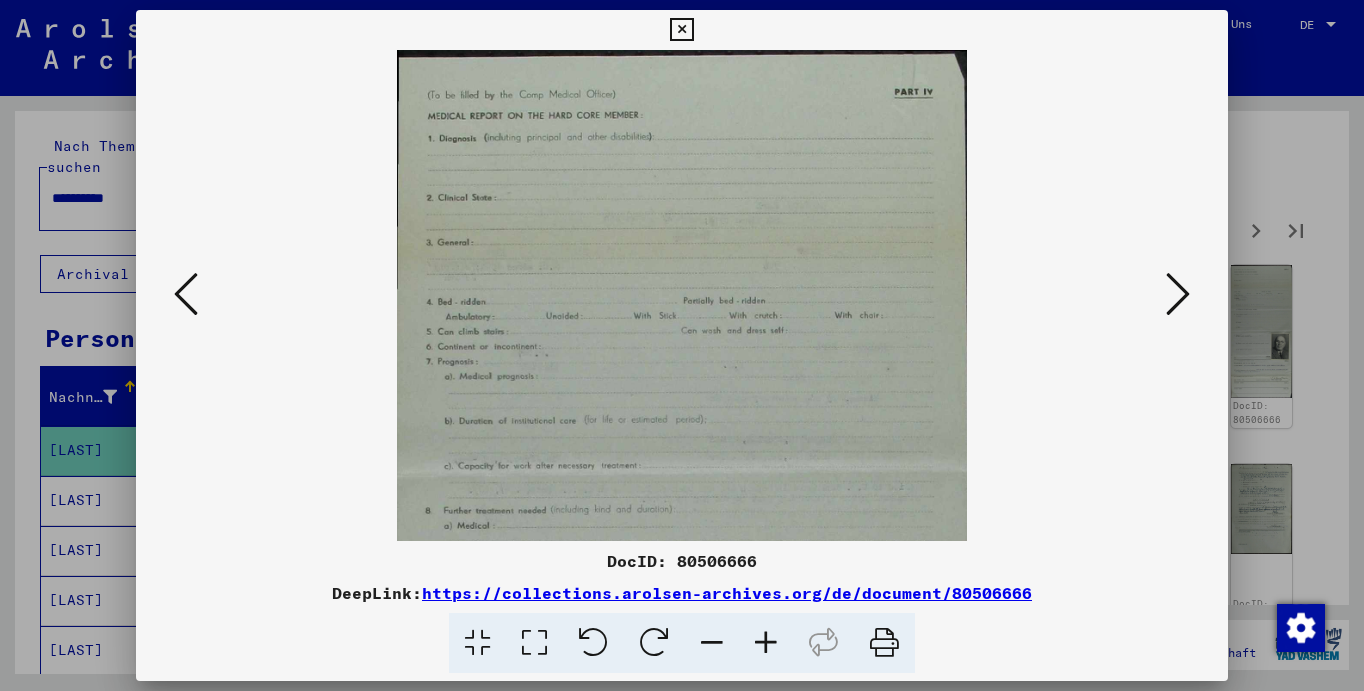click at bounding box center [766, 643] 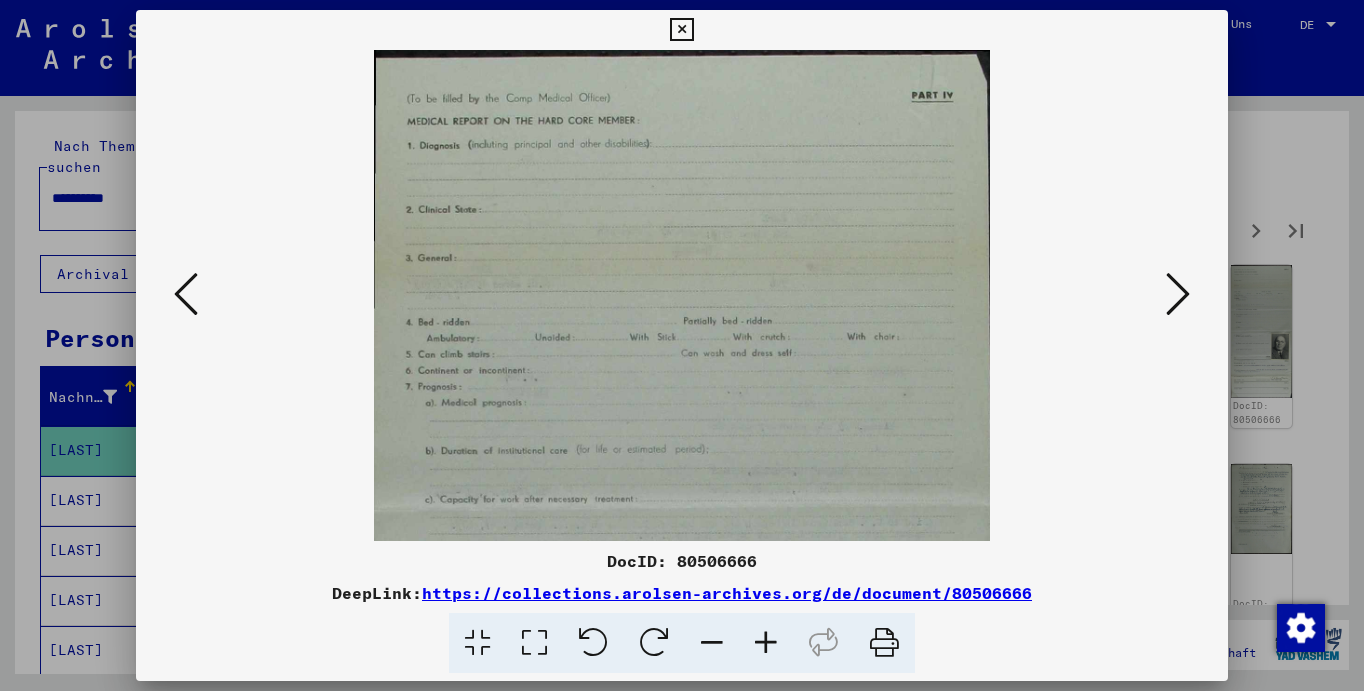 click at bounding box center (766, 643) 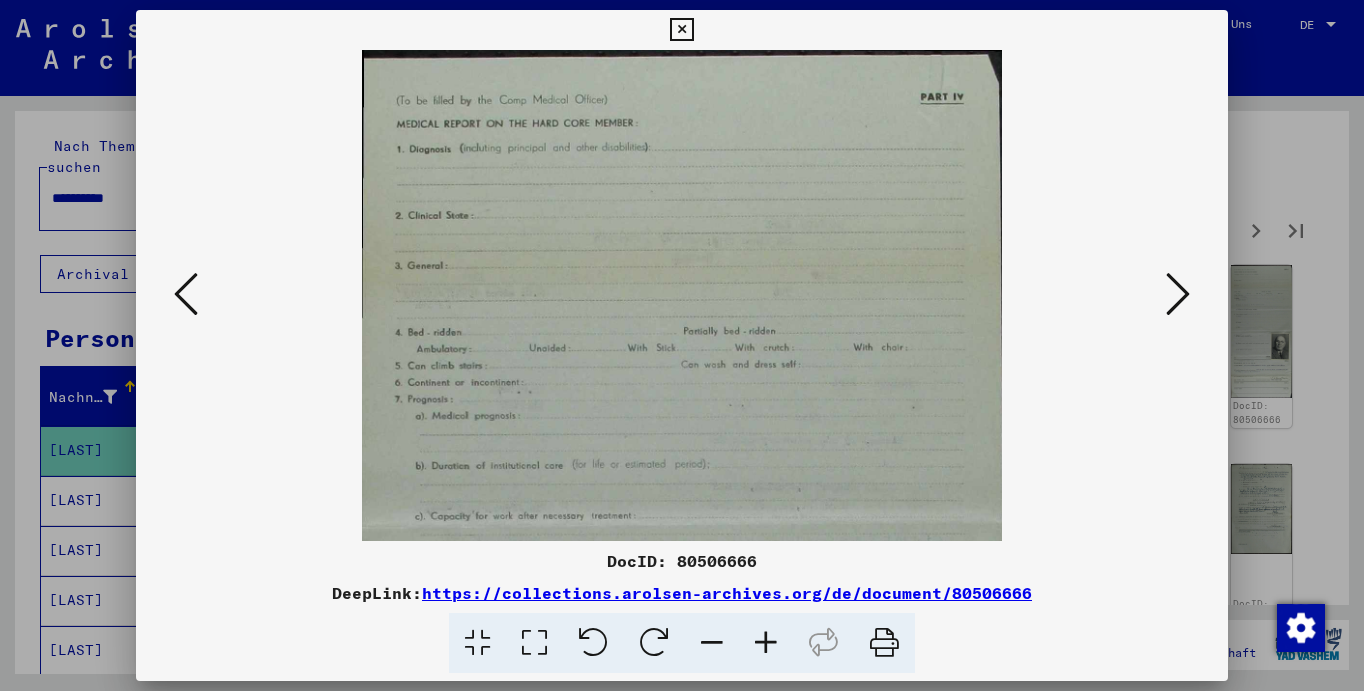 click at bounding box center (766, 643) 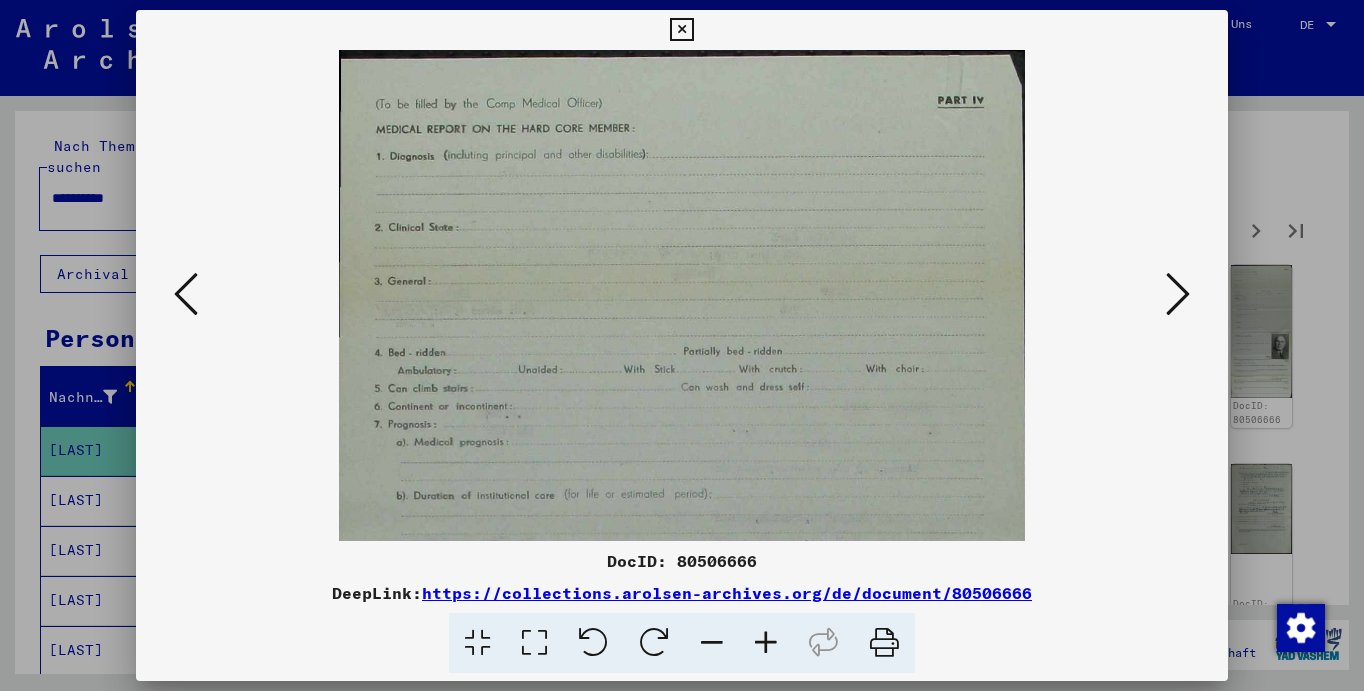 click at bounding box center (681, 30) 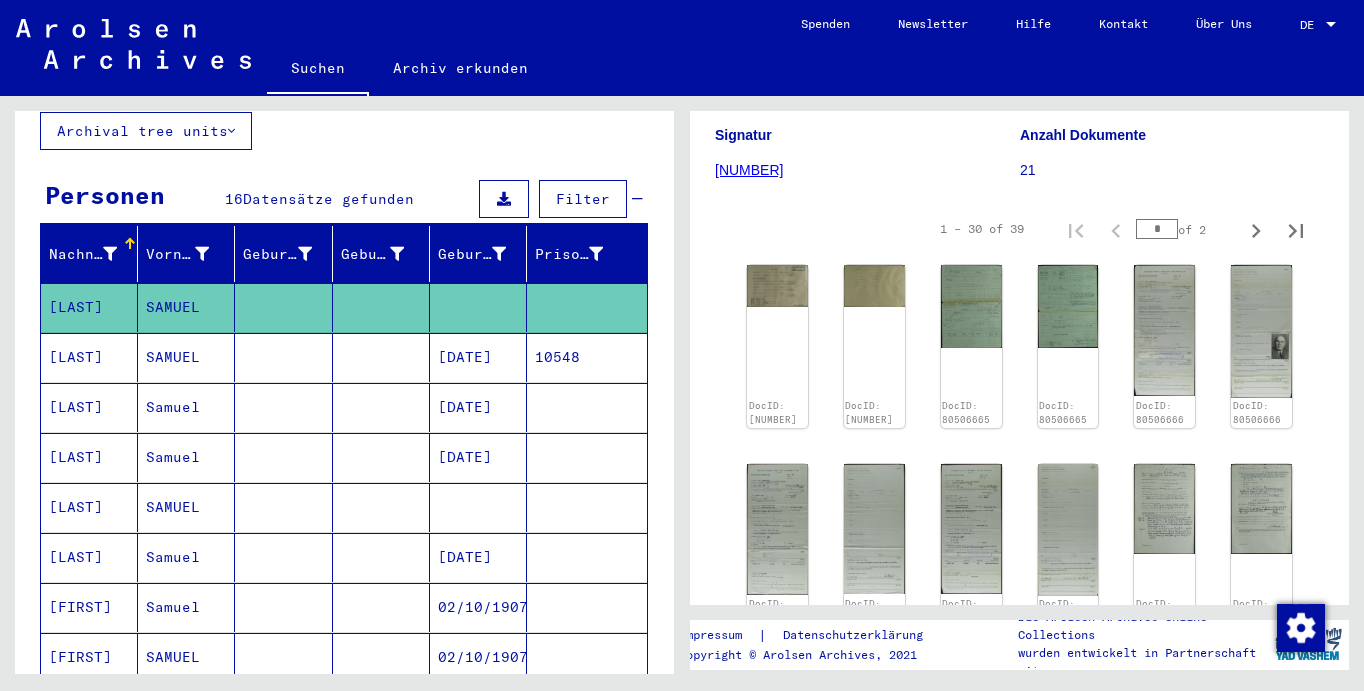 scroll, scrollTop: 208, scrollLeft: 0, axis: vertical 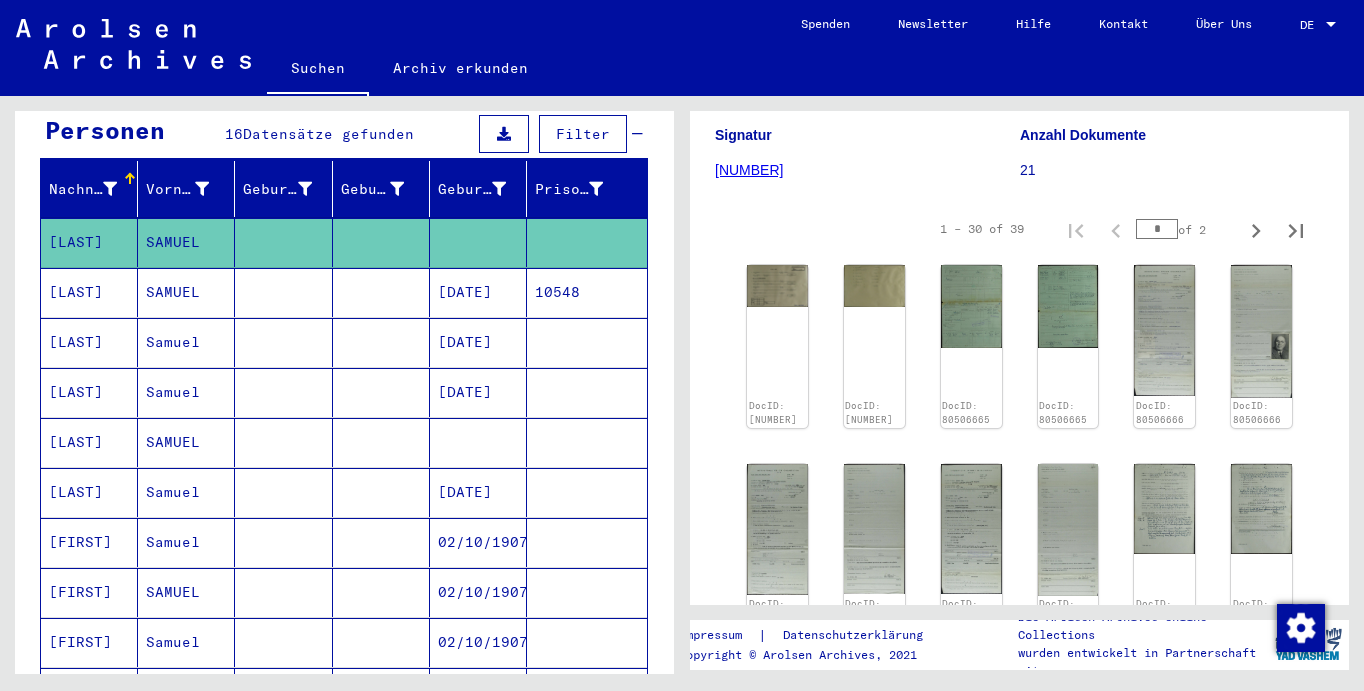 click on "[LAST]" at bounding box center (89, 492) 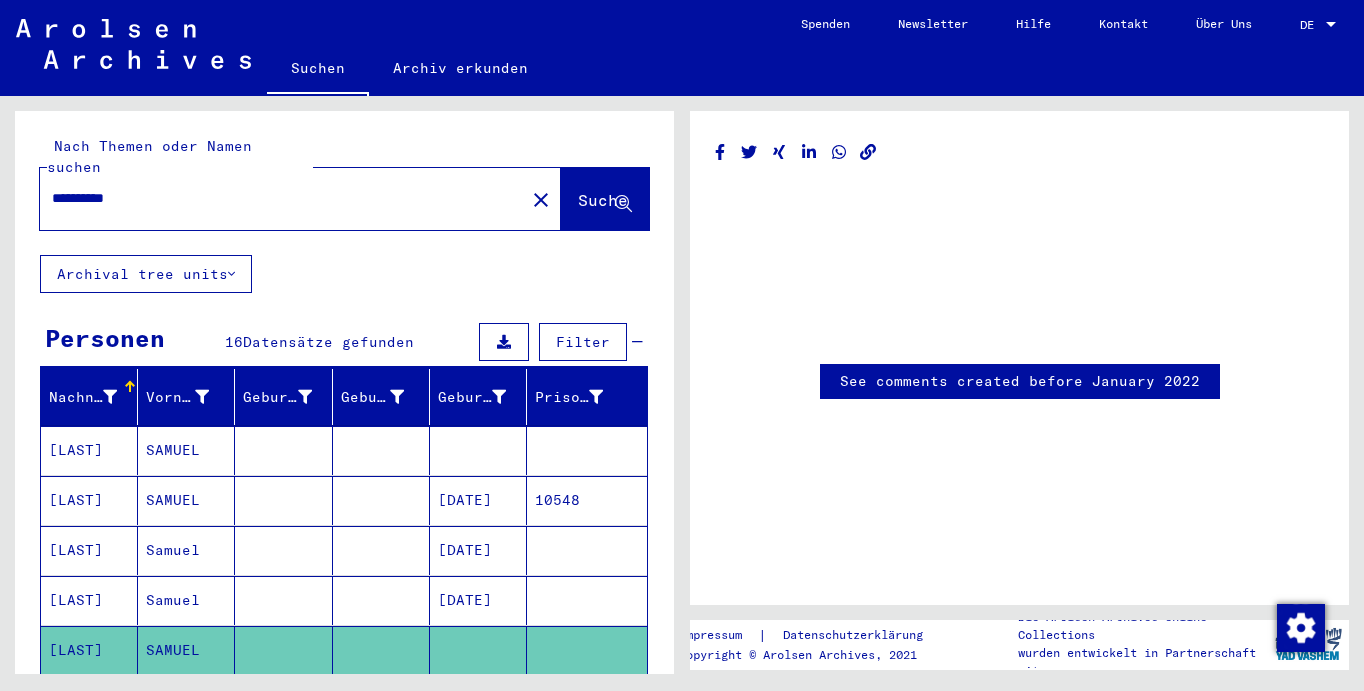 scroll, scrollTop: 0, scrollLeft: 0, axis: both 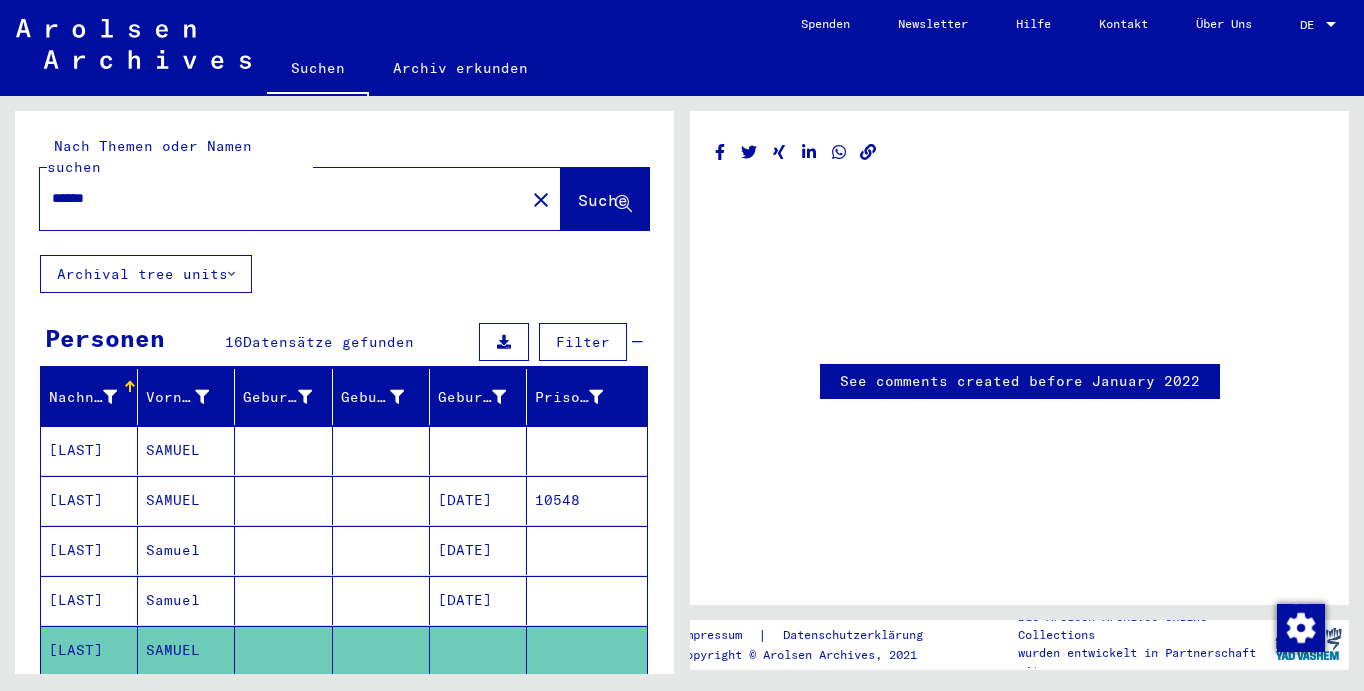 type on "****" 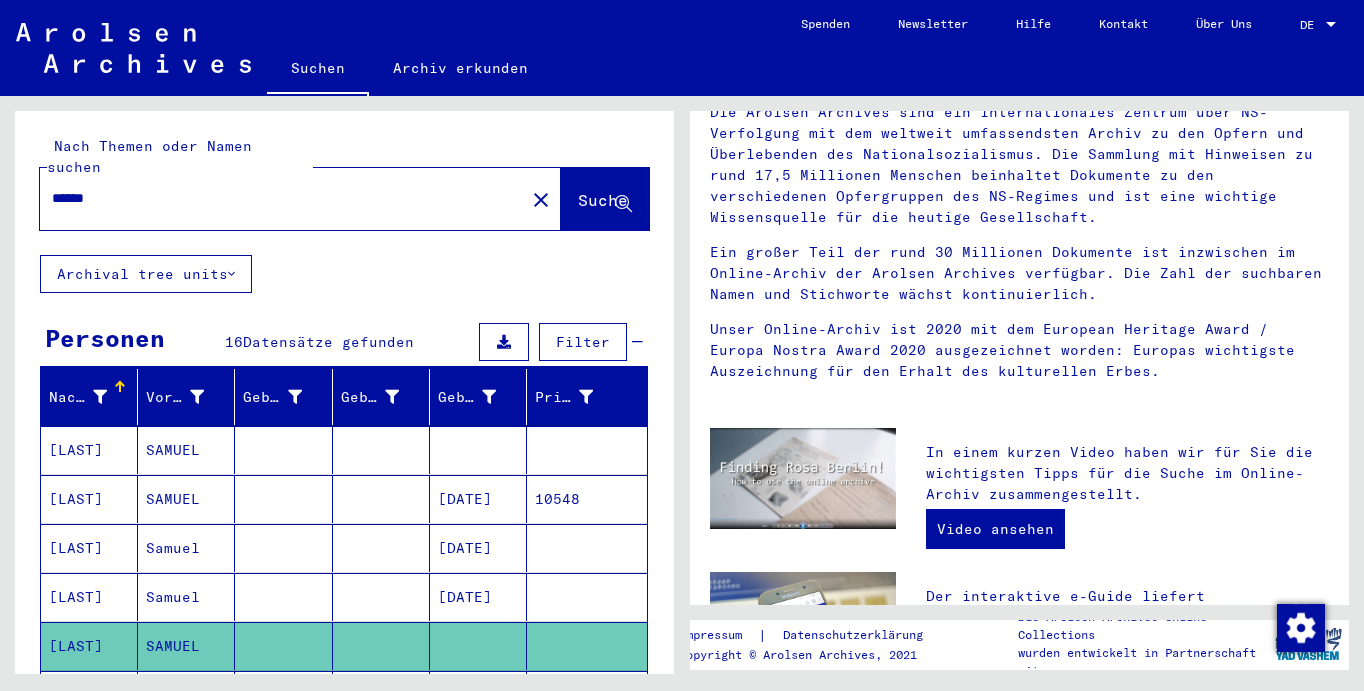 scroll, scrollTop: 0, scrollLeft: 0, axis: both 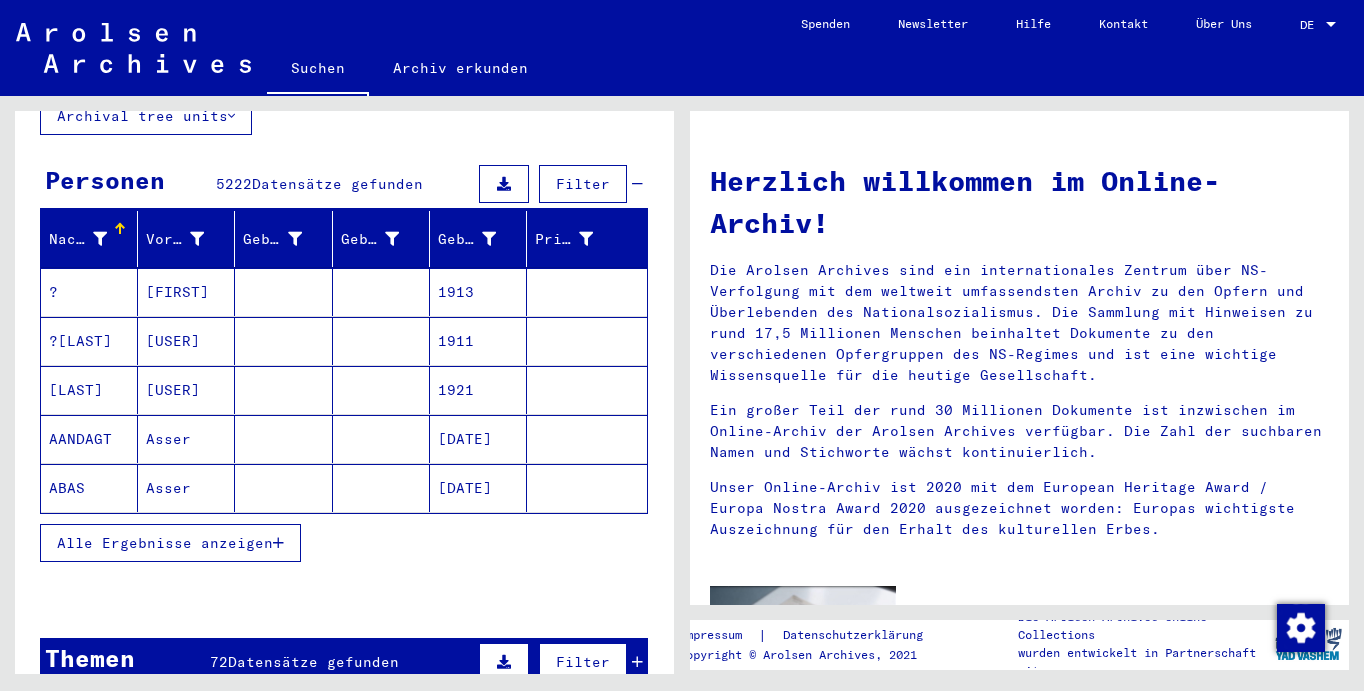 click on "Alle Ergebnisse anzeigen" at bounding box center [165, 543] 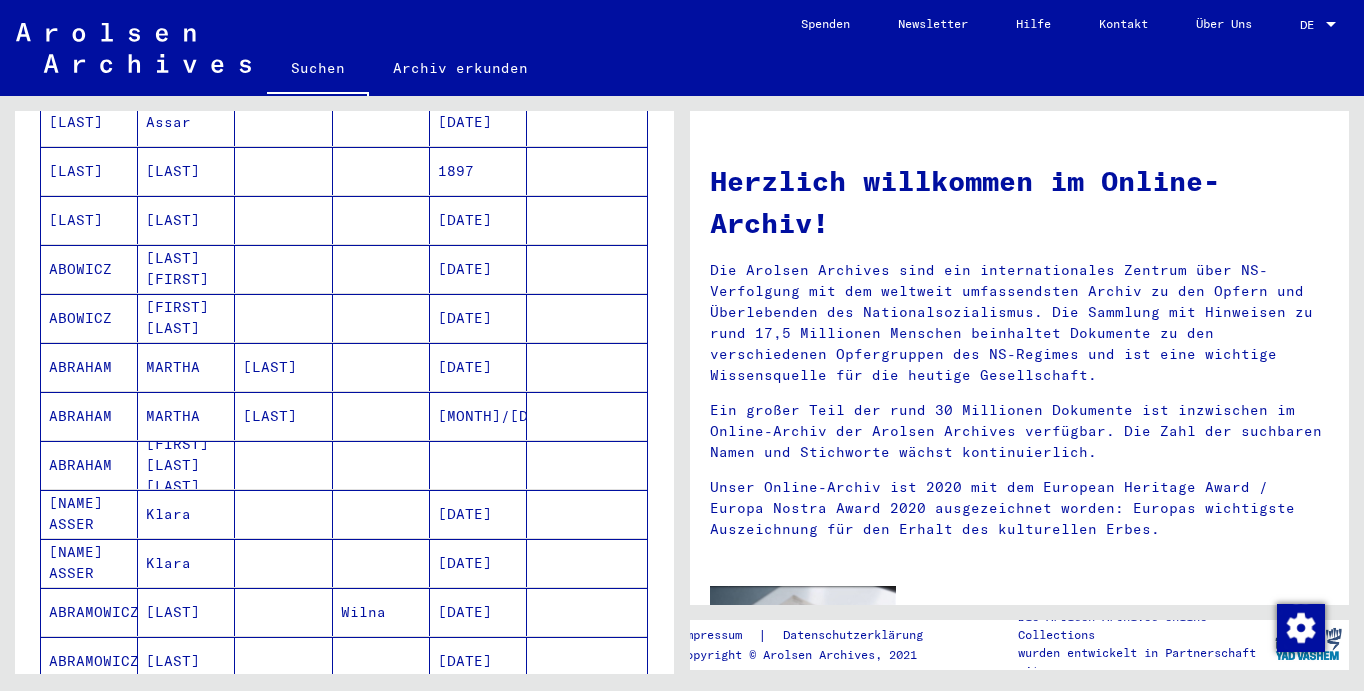scroll, scrollTop: 1133, scrollLeft: 0, axis: vertical 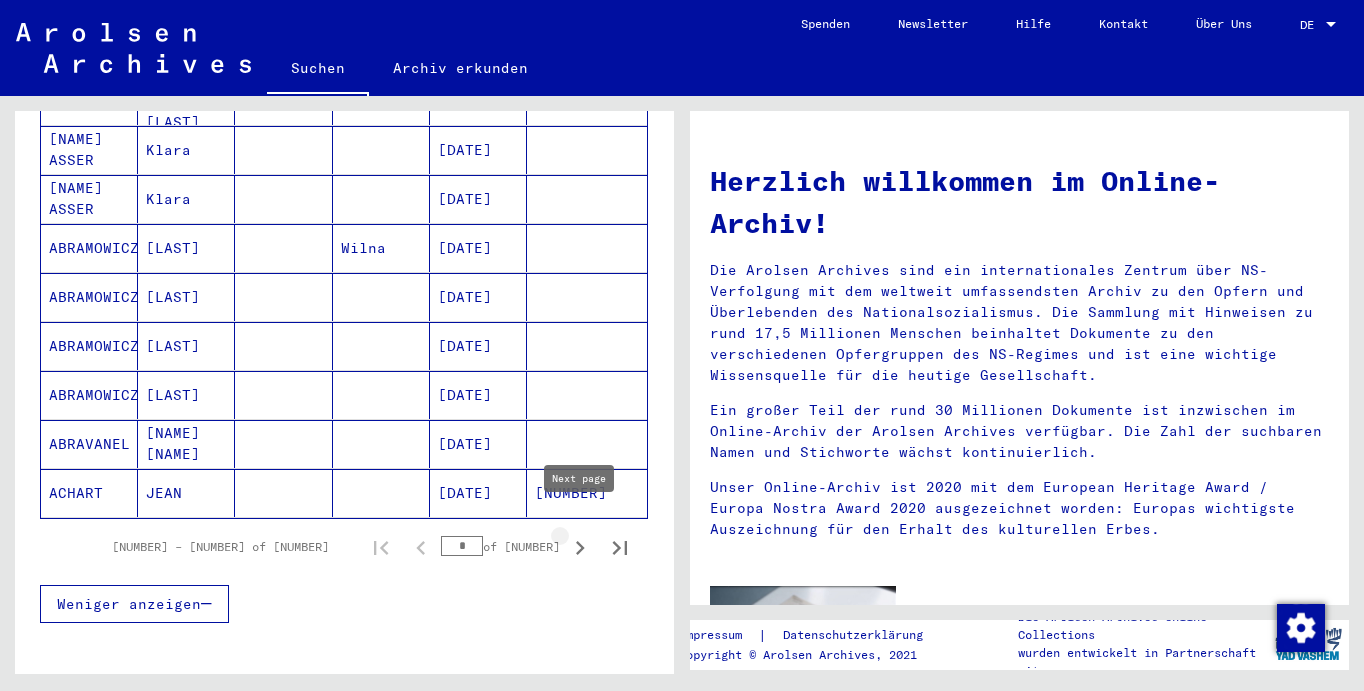click 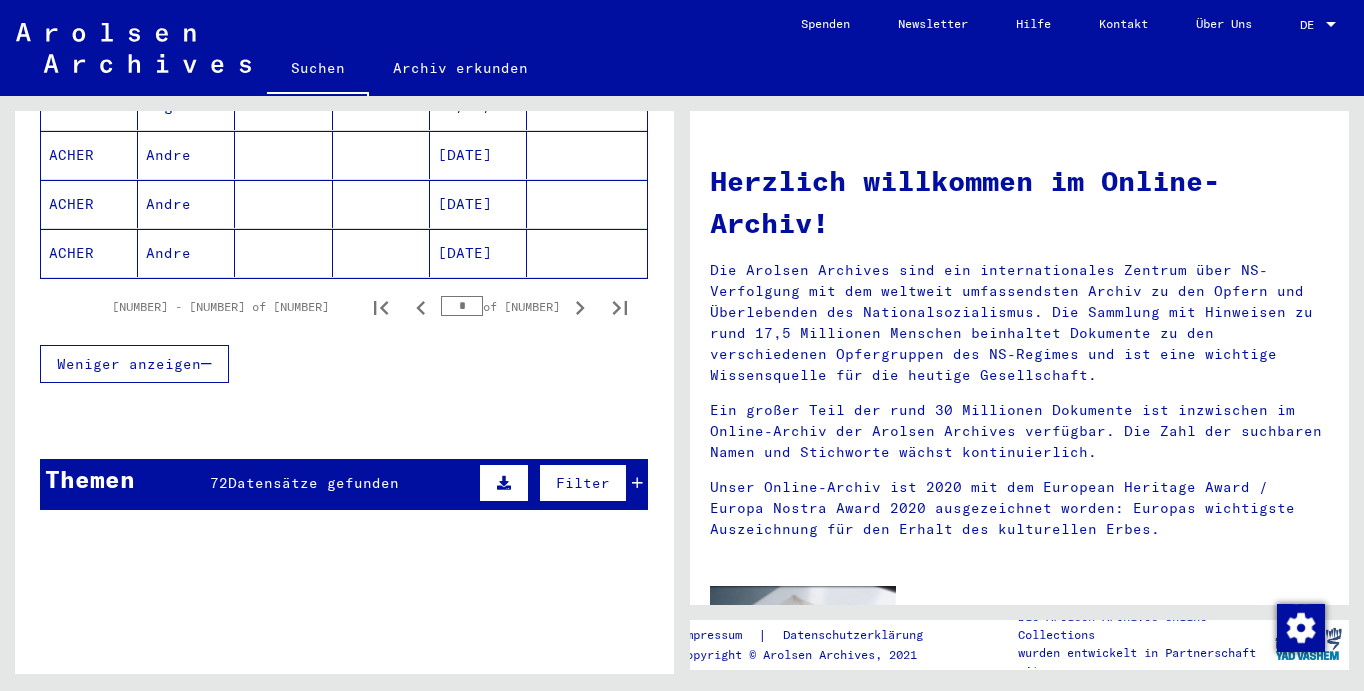 scroll, scrollTop: 1412, scrollLeft: 0, axis: vertical 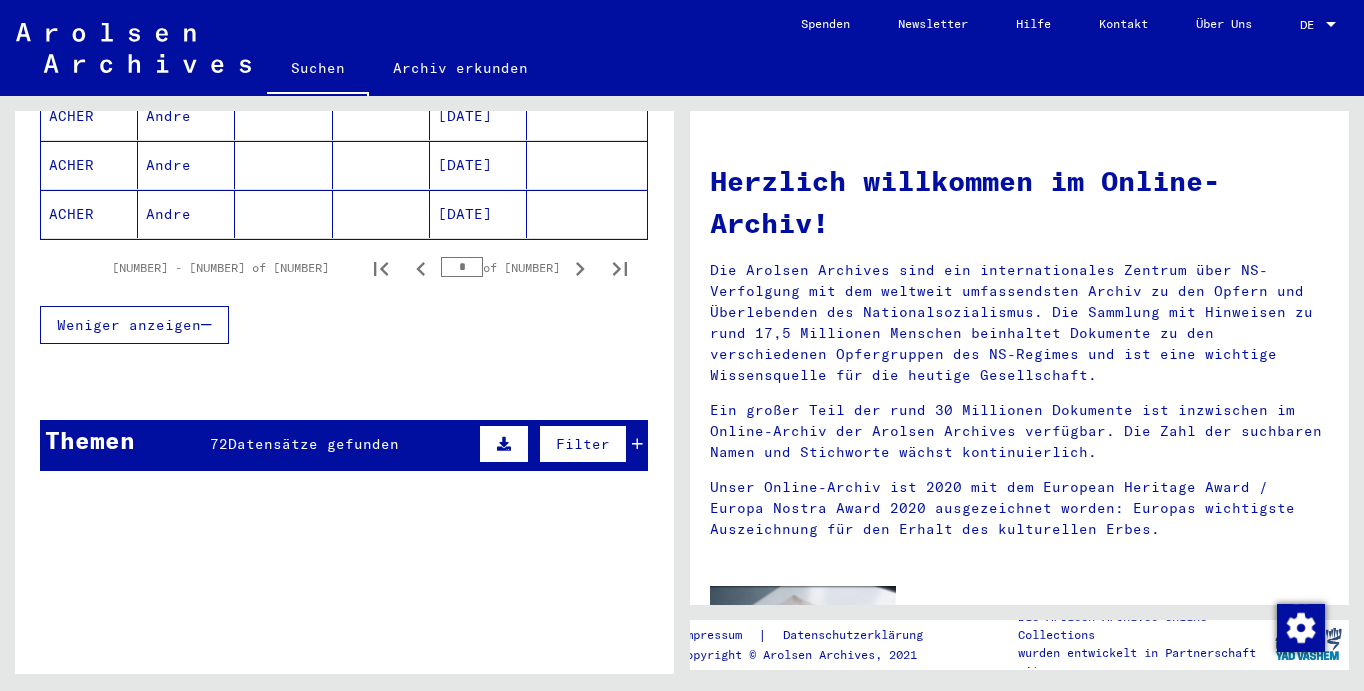 click on "Themen [NUMBER]  Datensätze gefunden  Filter" at bounding box center (344, 445) 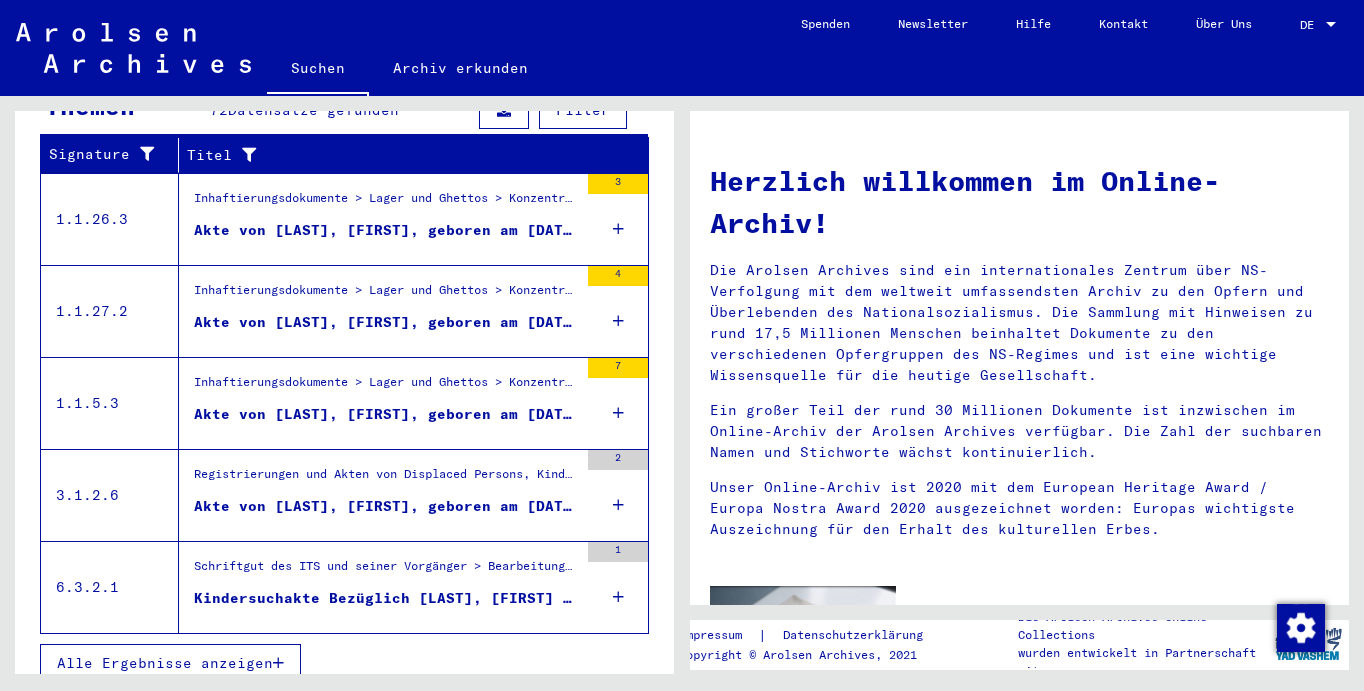 scroll, scrollTop: 1744, scrollLeft: 0, axis: vertical 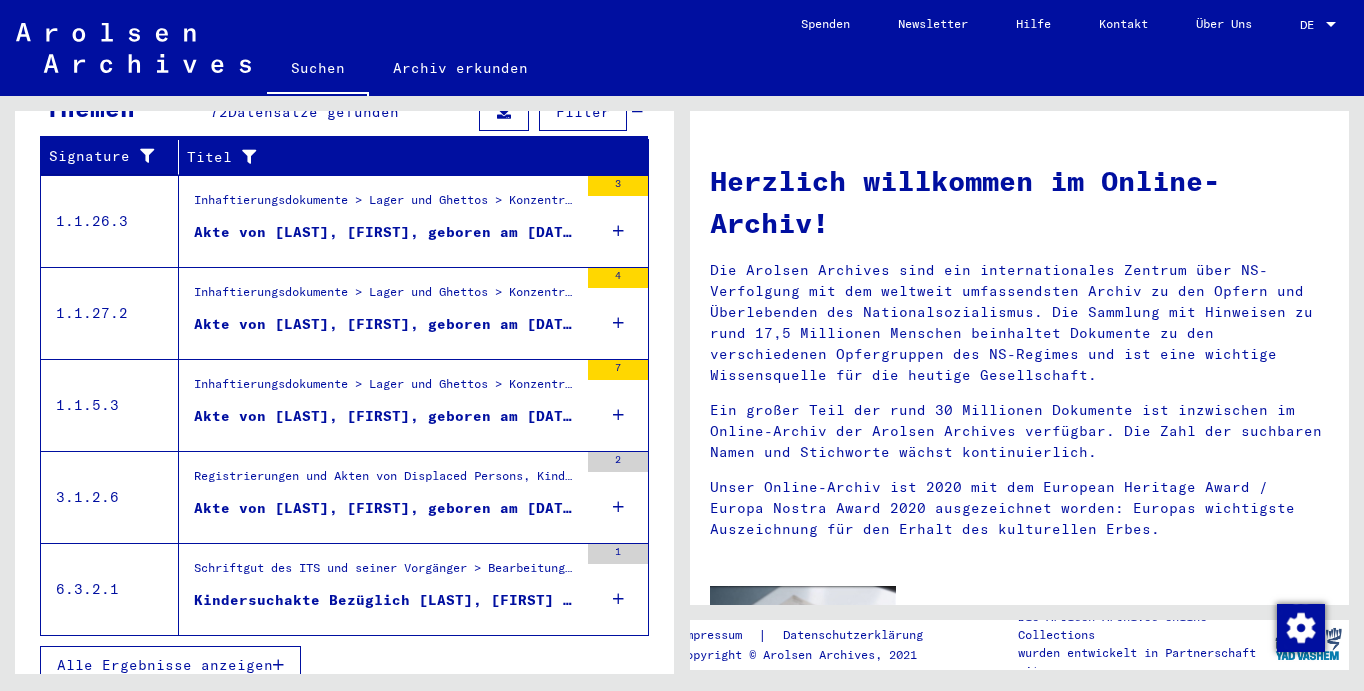 click on "Alle Ergebnisse anzeigen" at bounding box center (165, 665) 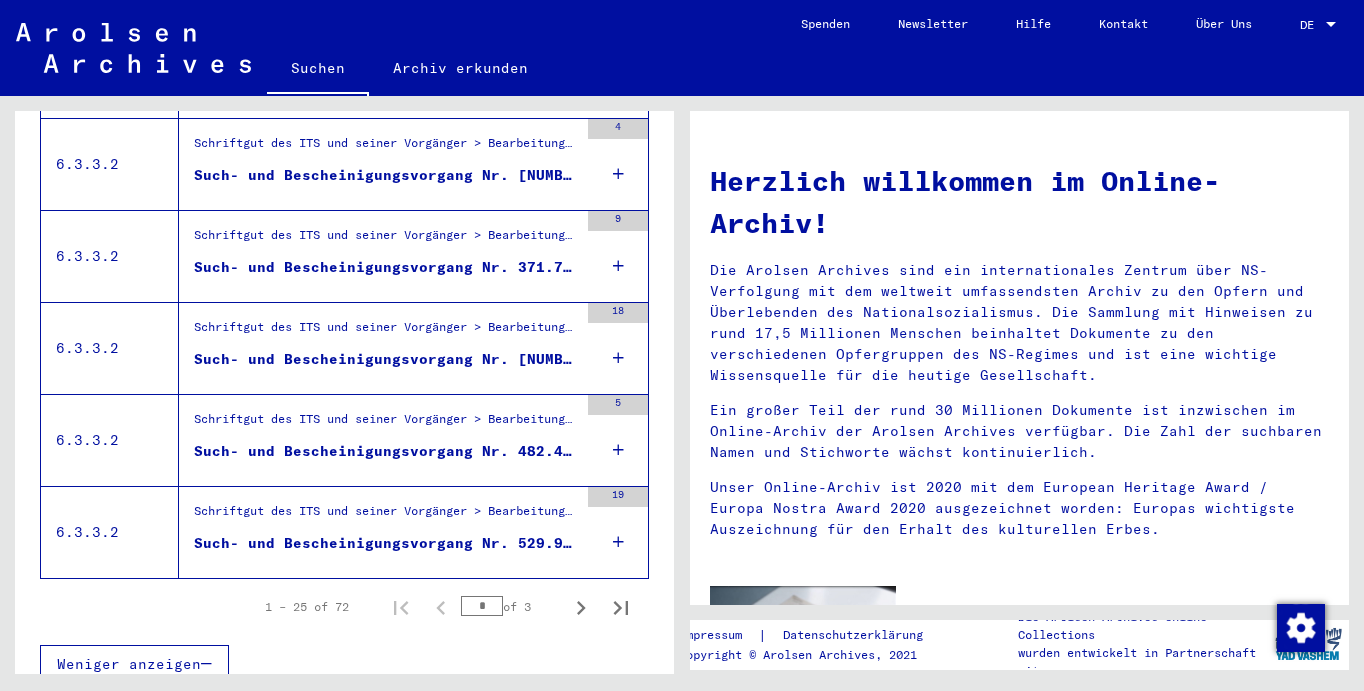 scroll, scrollTop: 2243, scrollLeft: 0, axis: vertical 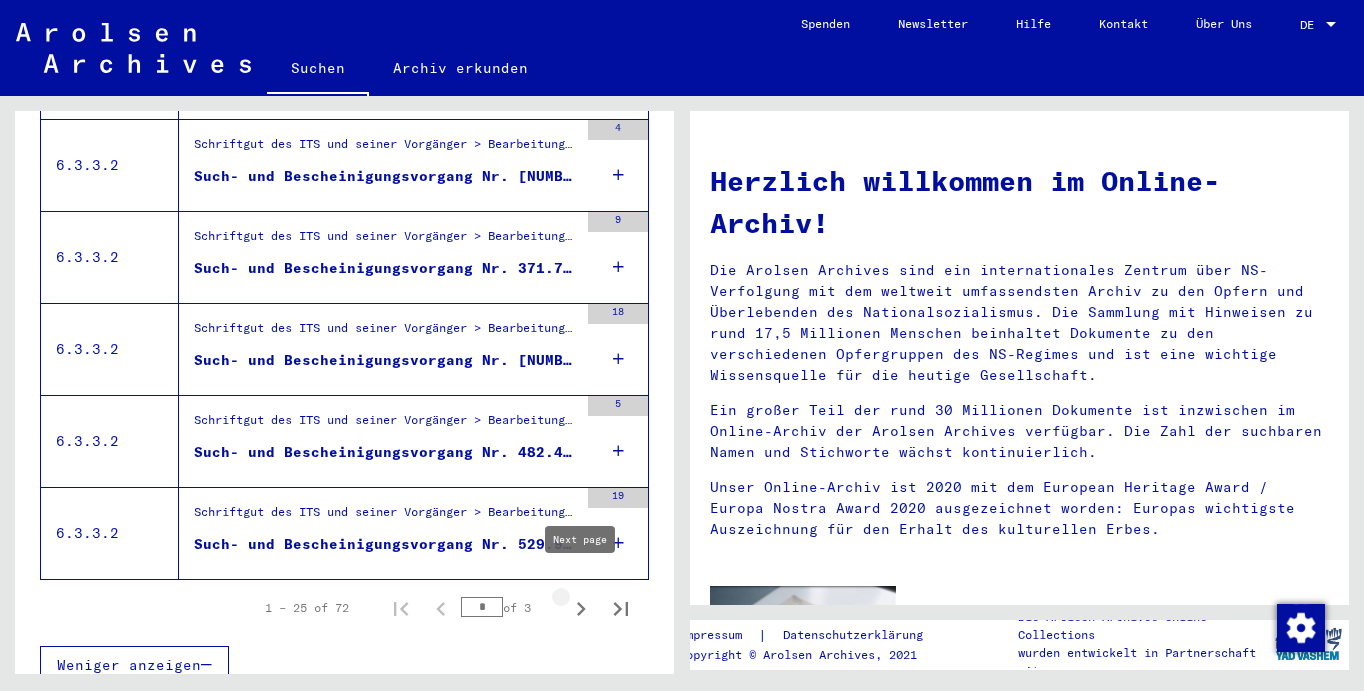 click 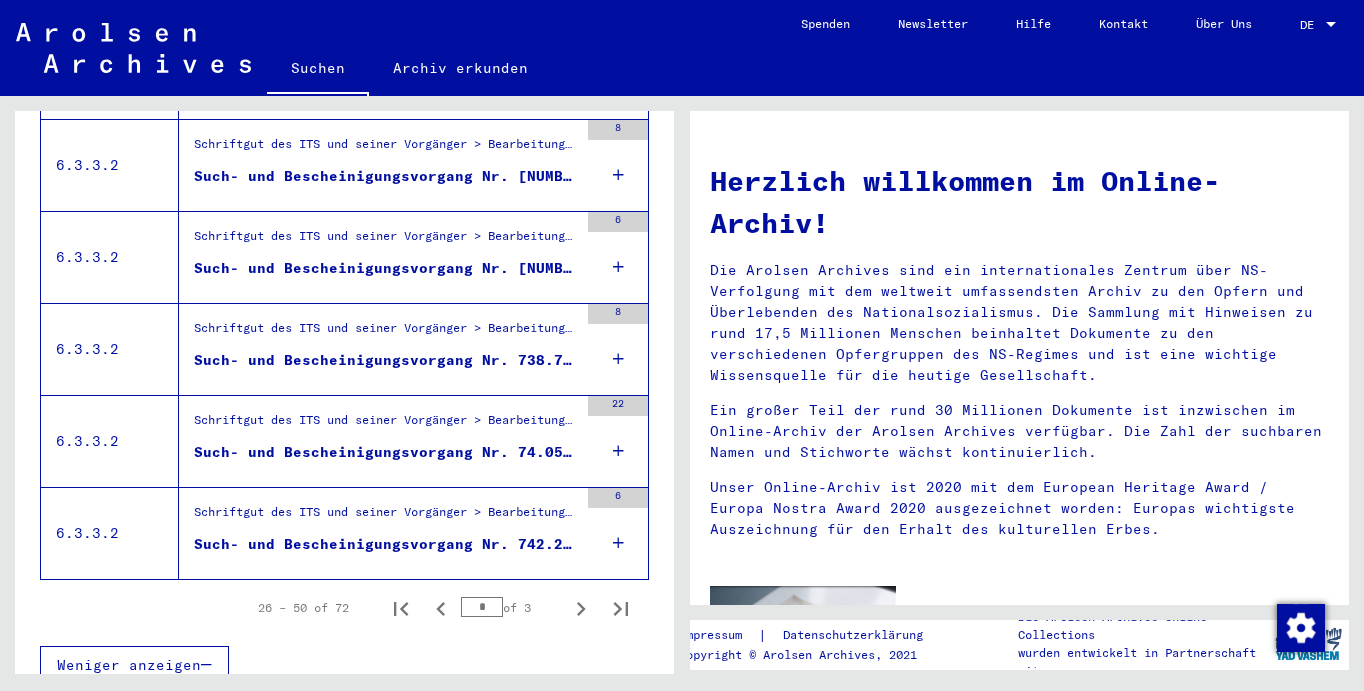 scroll, scrollTop: 0, scrollLeft: 0, axis: both 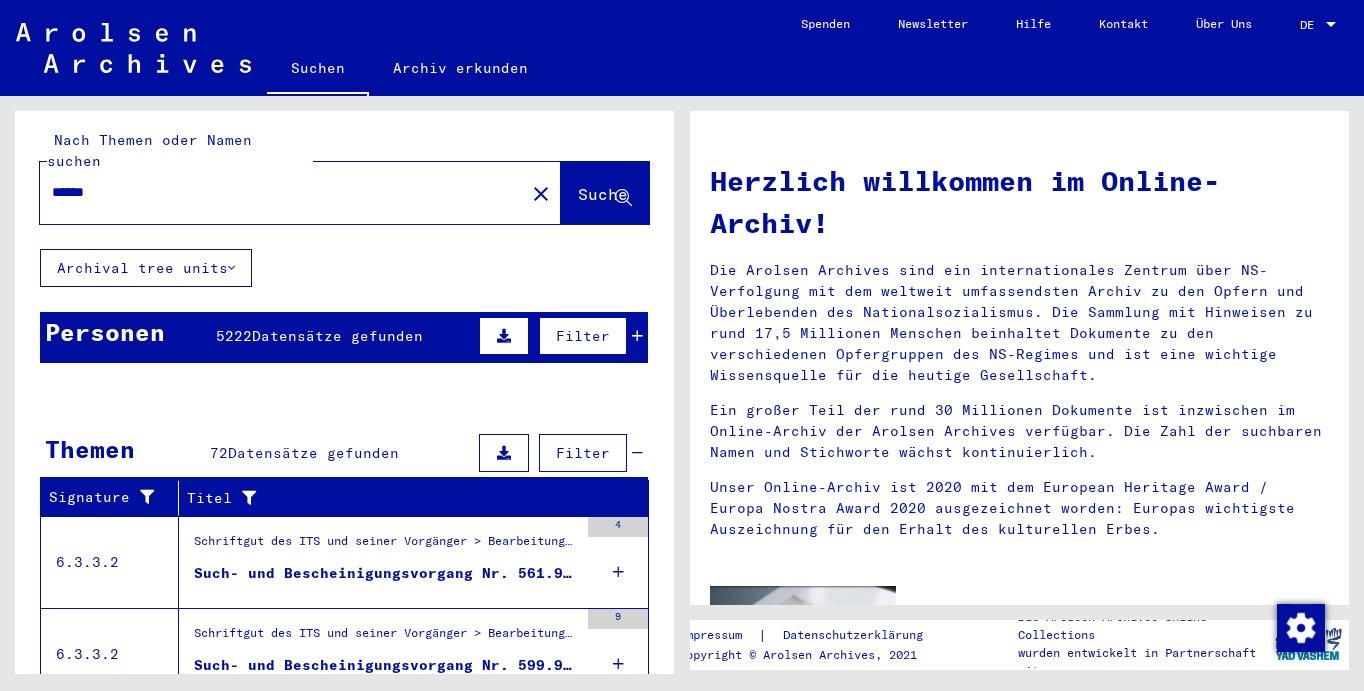 click on "****" at bounding box center (276, 192) 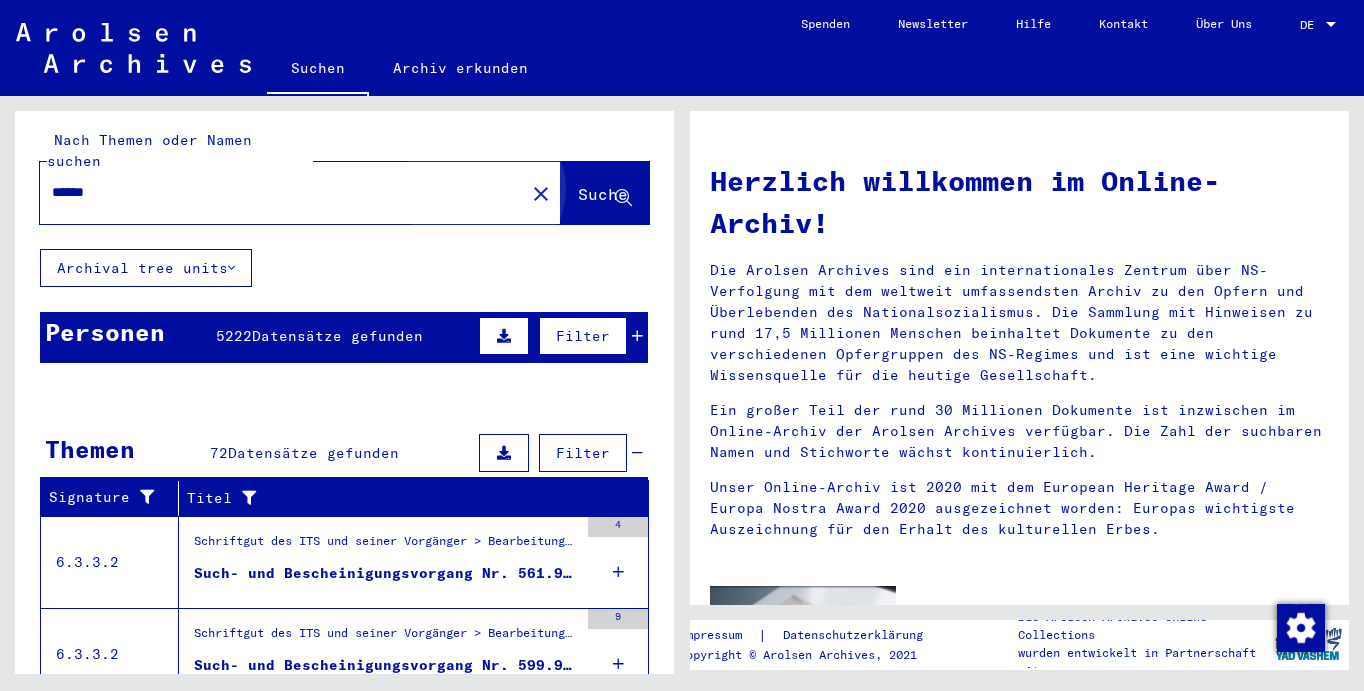 click on "Suche" 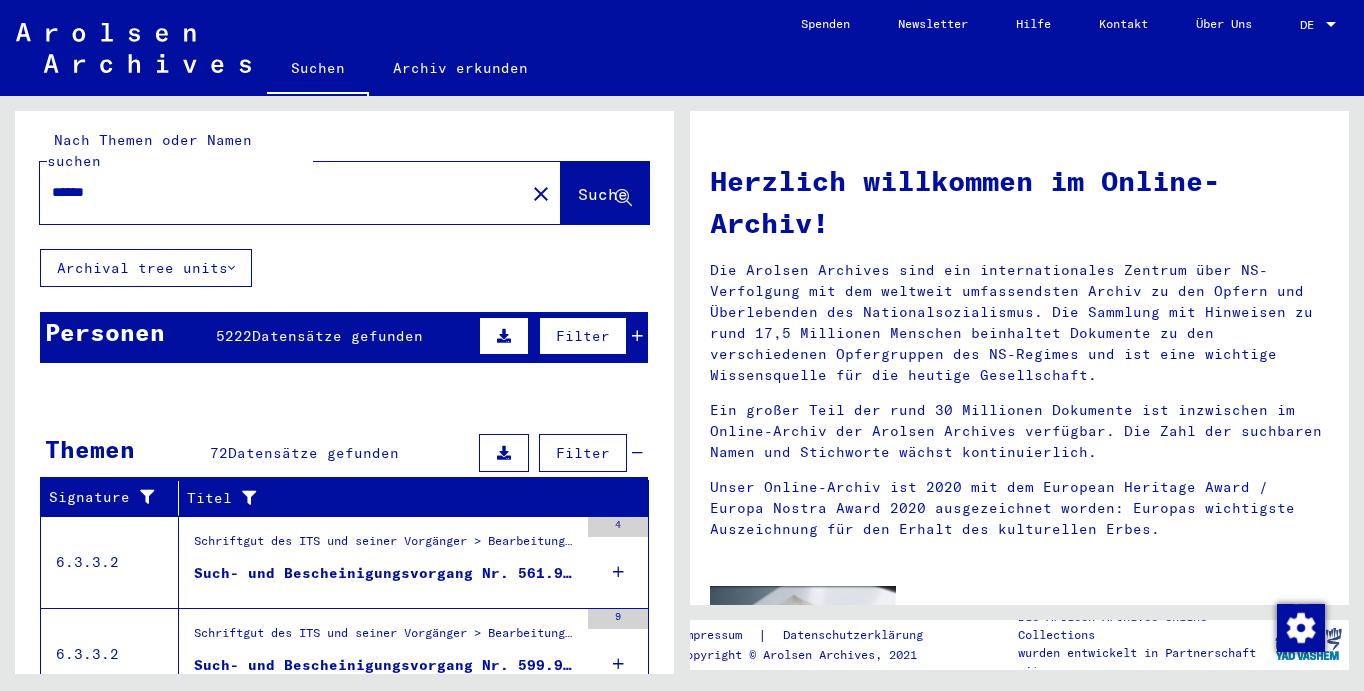 click on "Personen [NUMBER]  Datensätze gefunden  Filter" at bounding box center (344, 337) 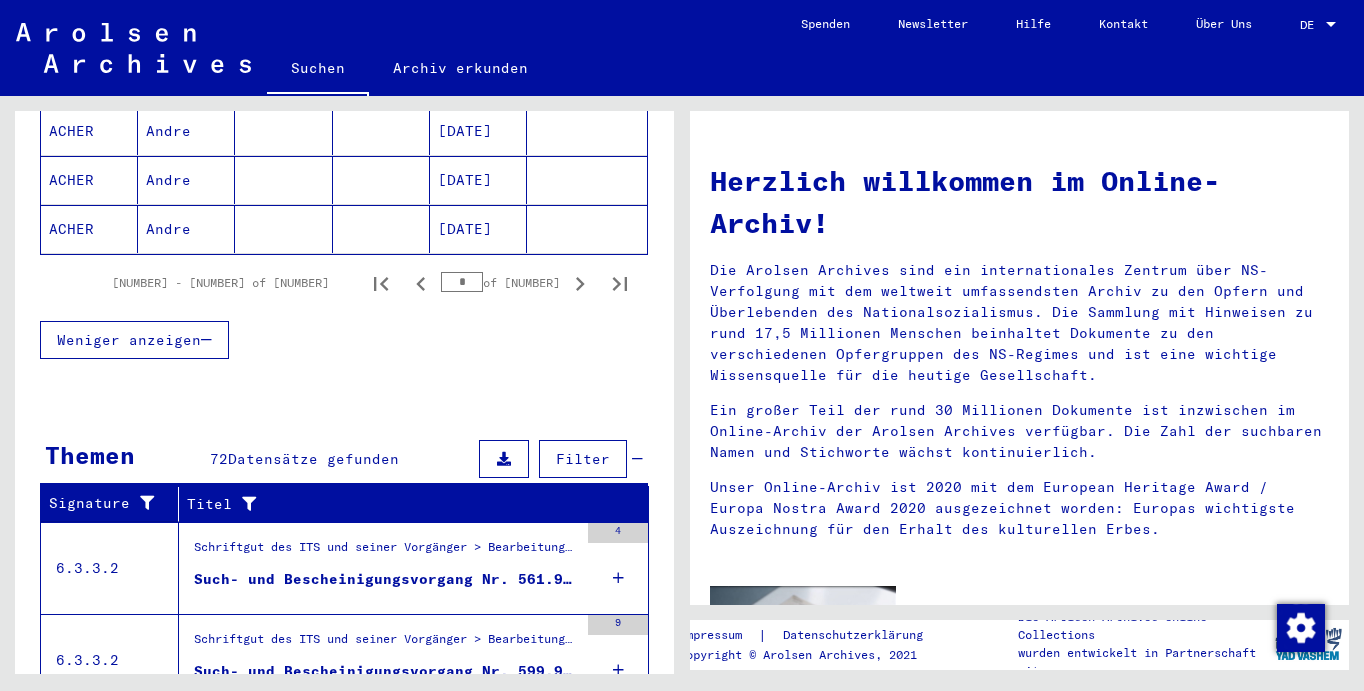 scroll, scrollTop: 1395, scrollLeft: 0, axis: vertical 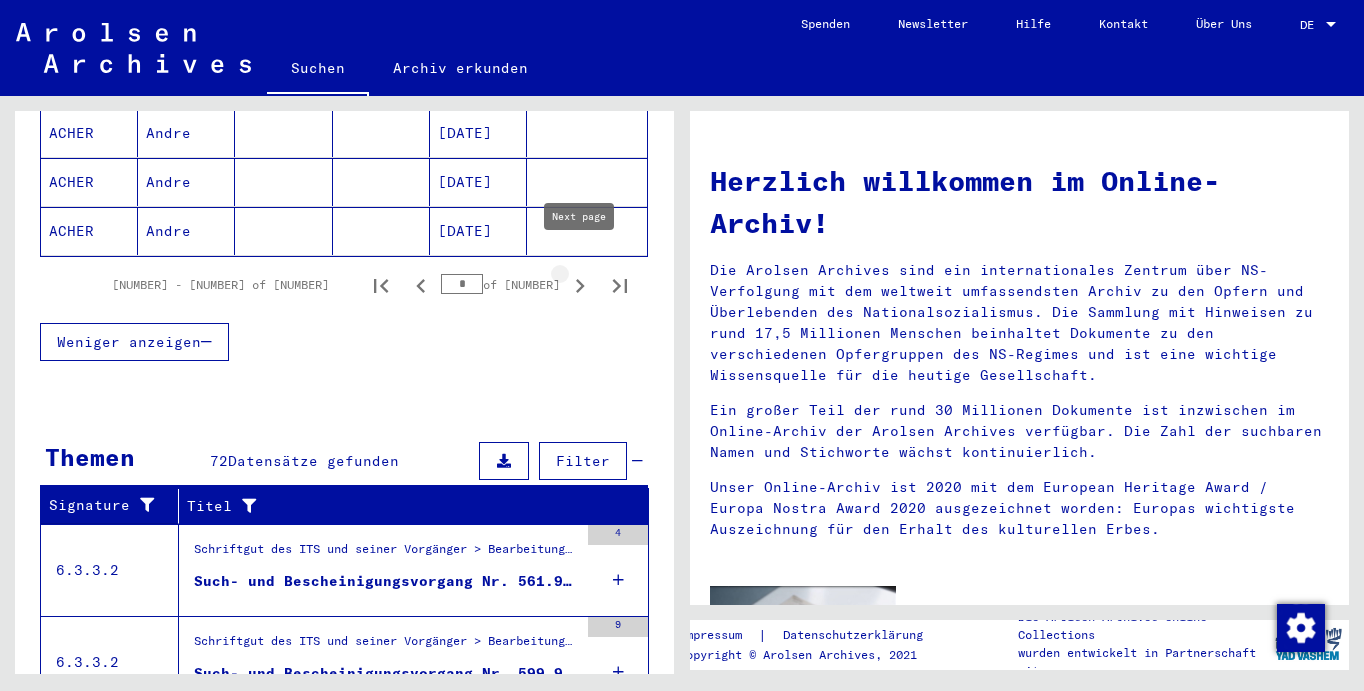 click 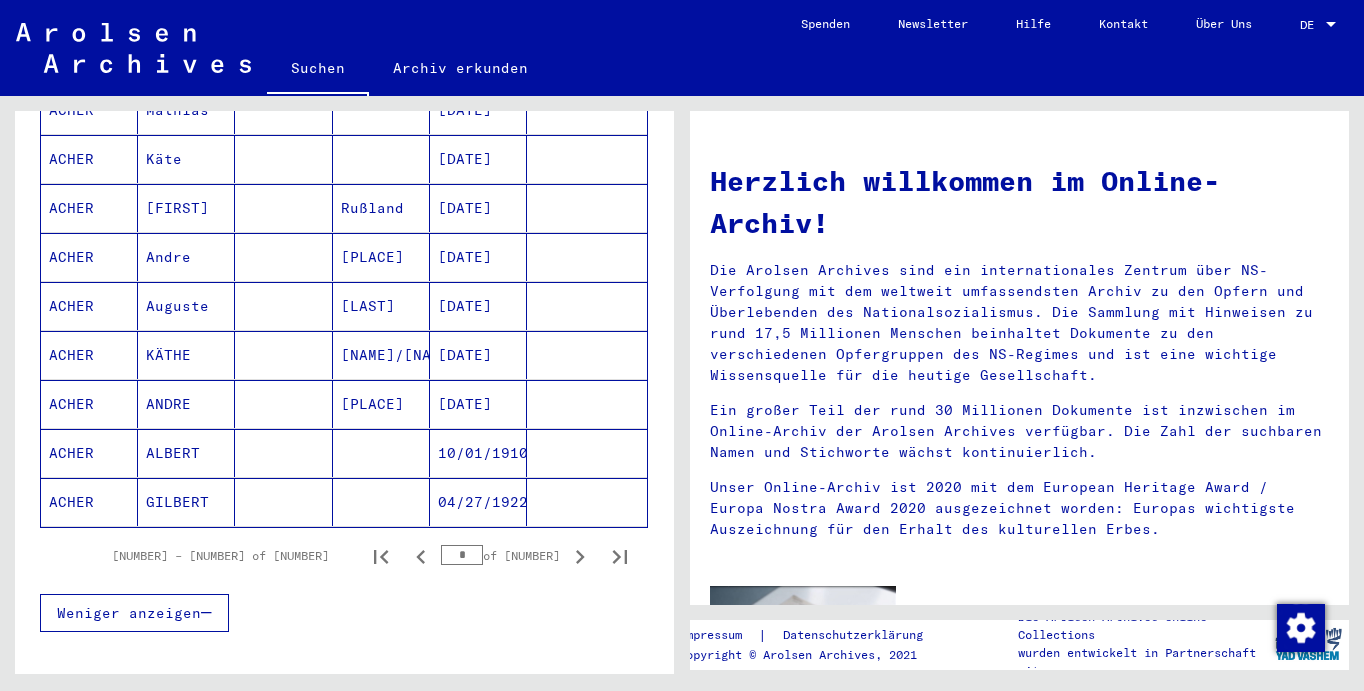scroll, scrollTop: 1225, scrollLeft: 0, axis: vertical 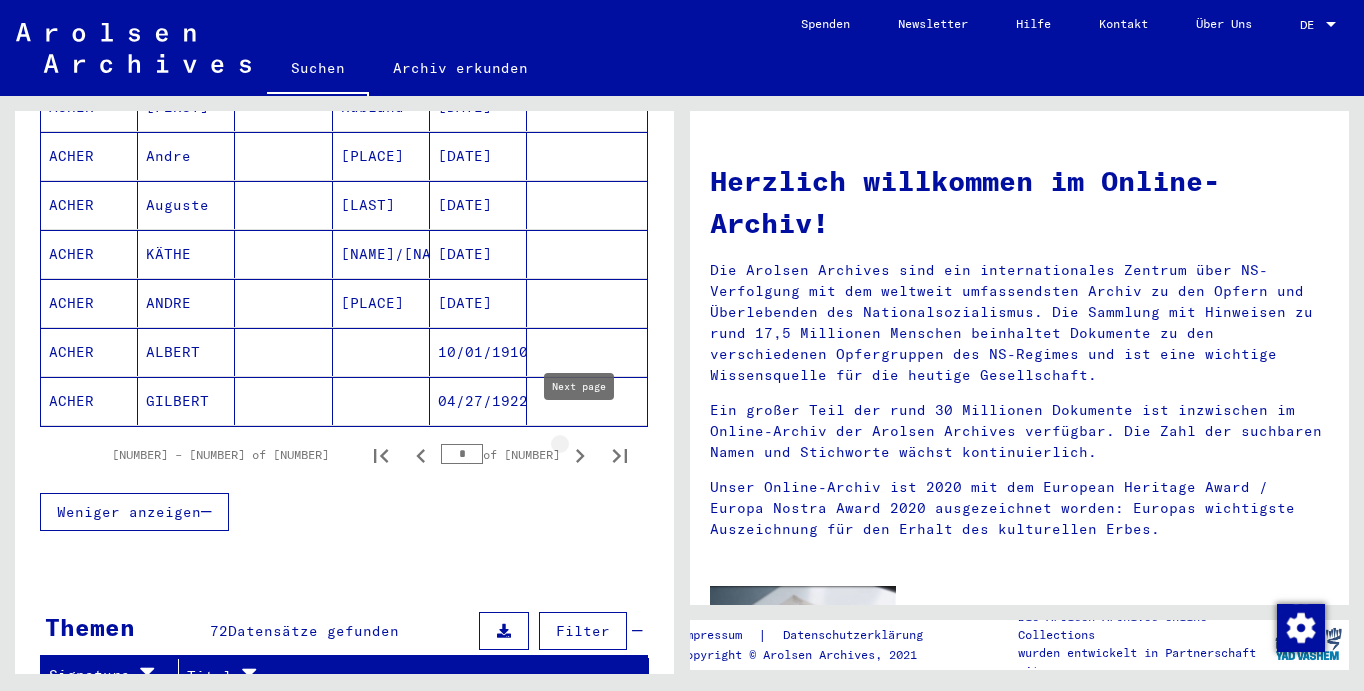 click 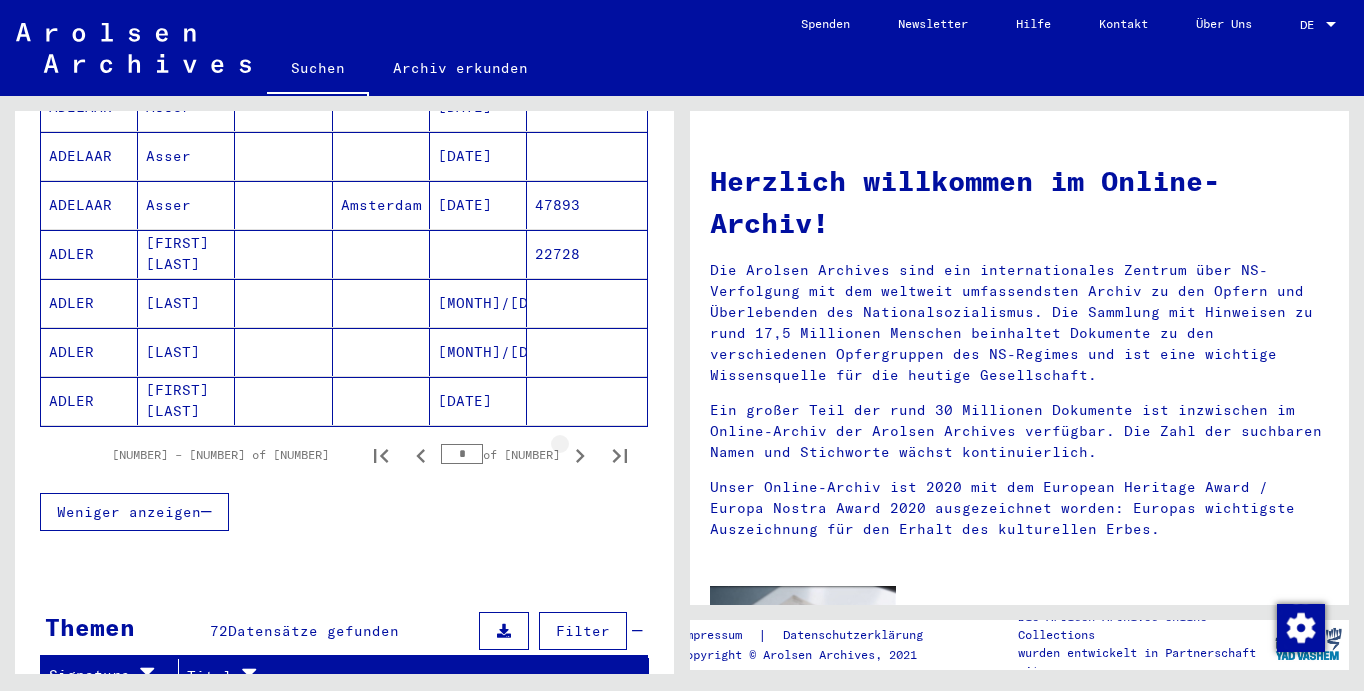 click 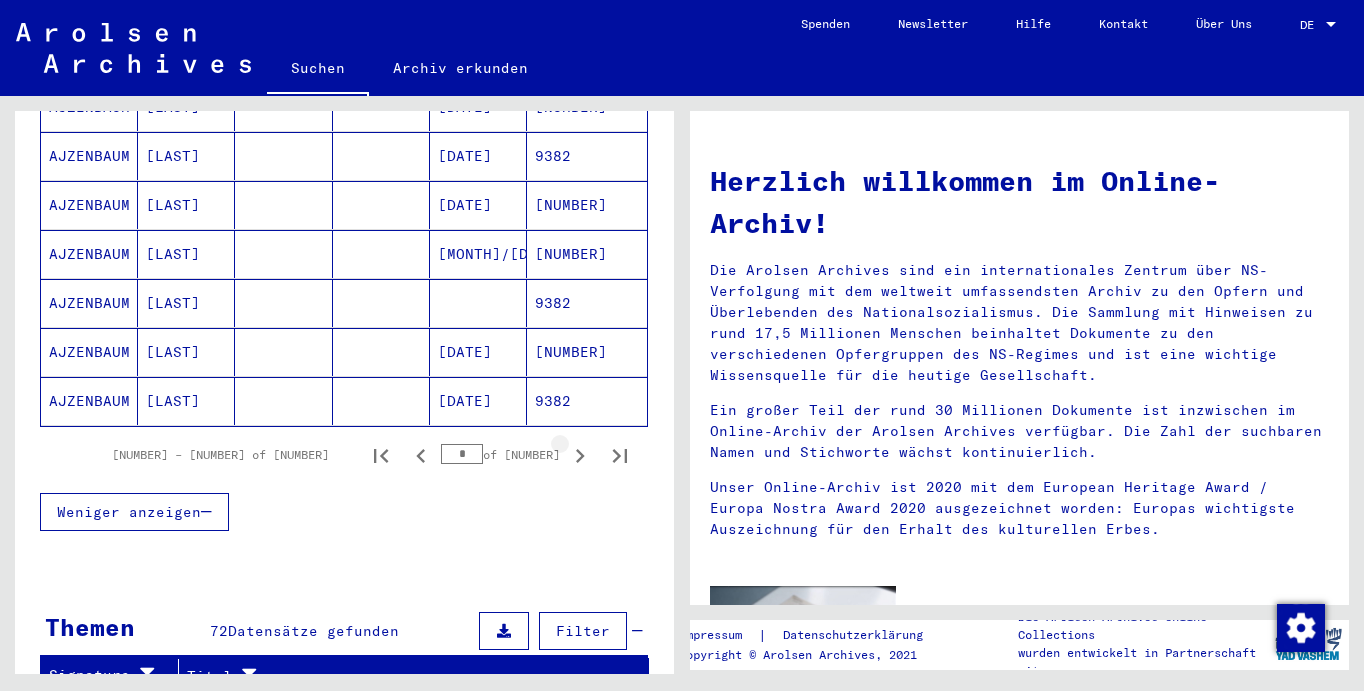 click 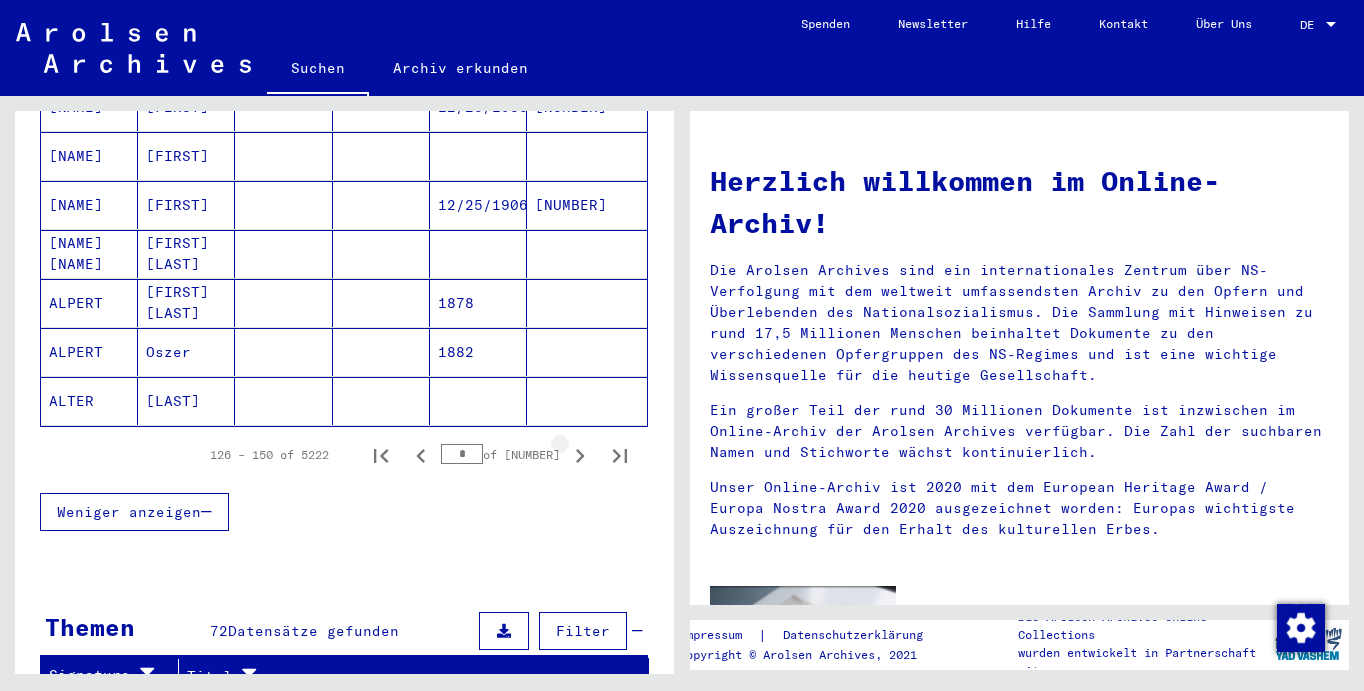 click 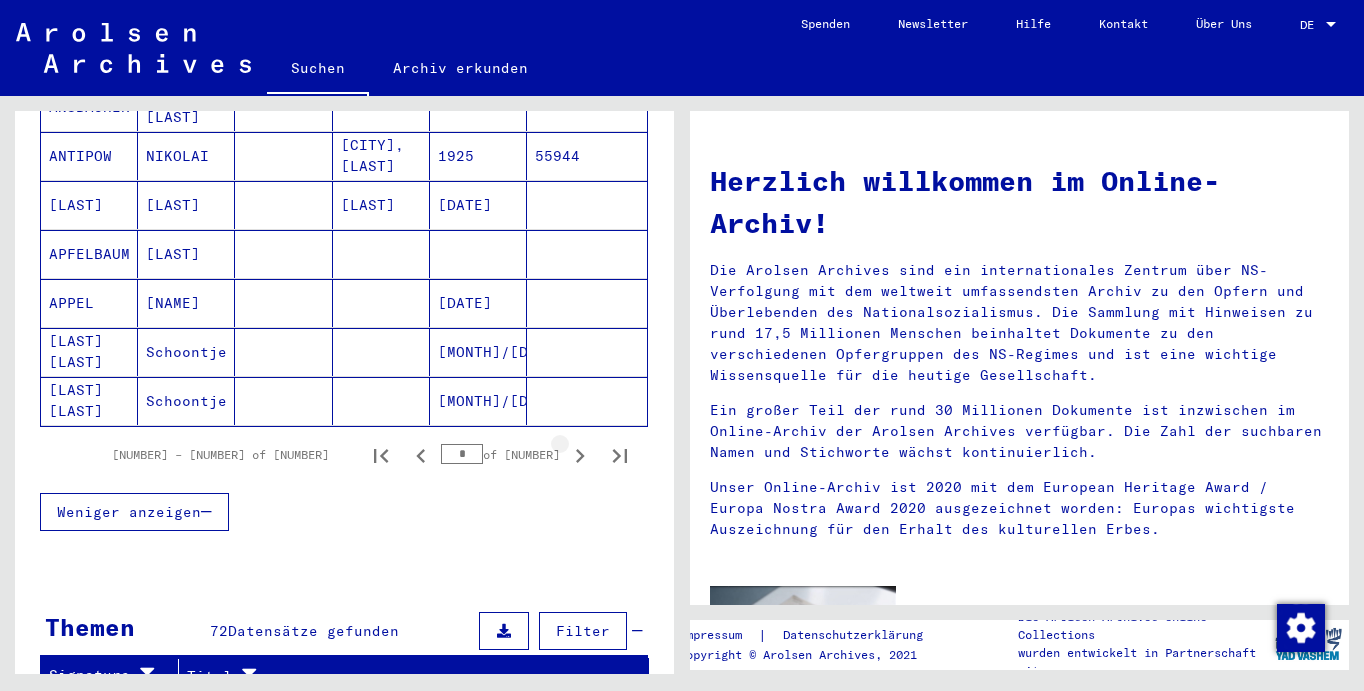 click 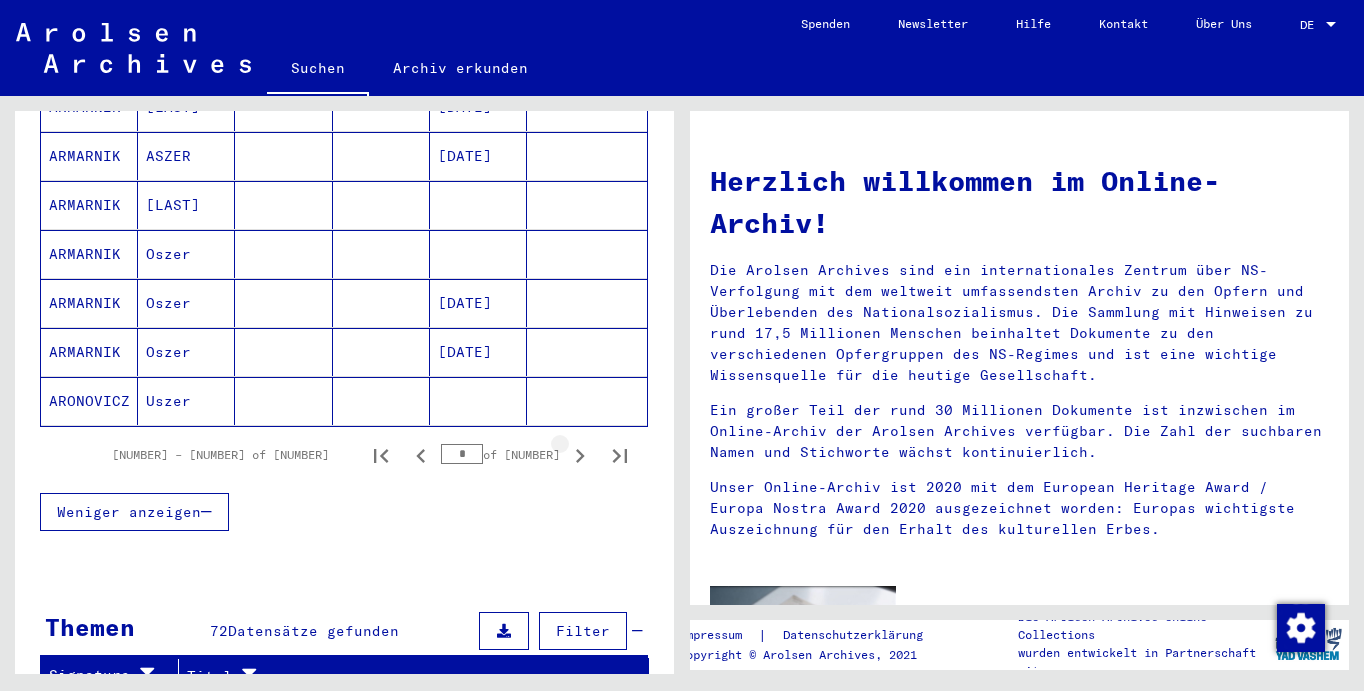 click 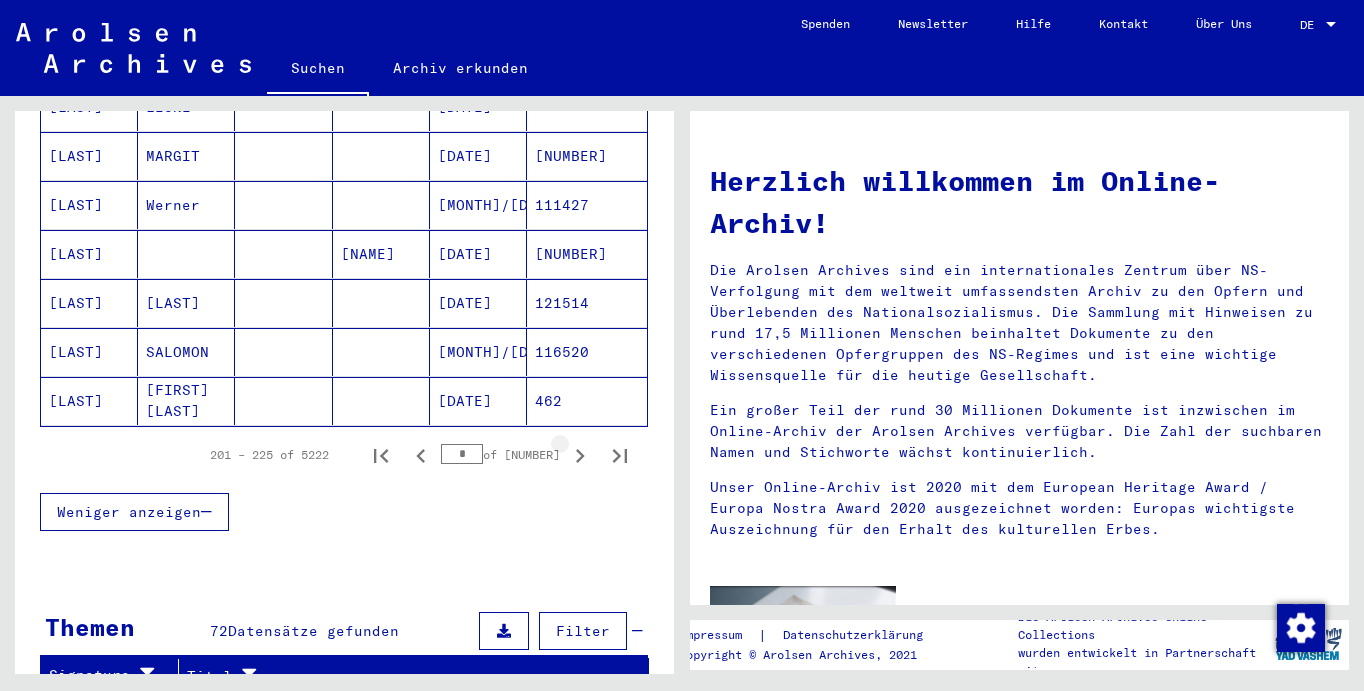 click 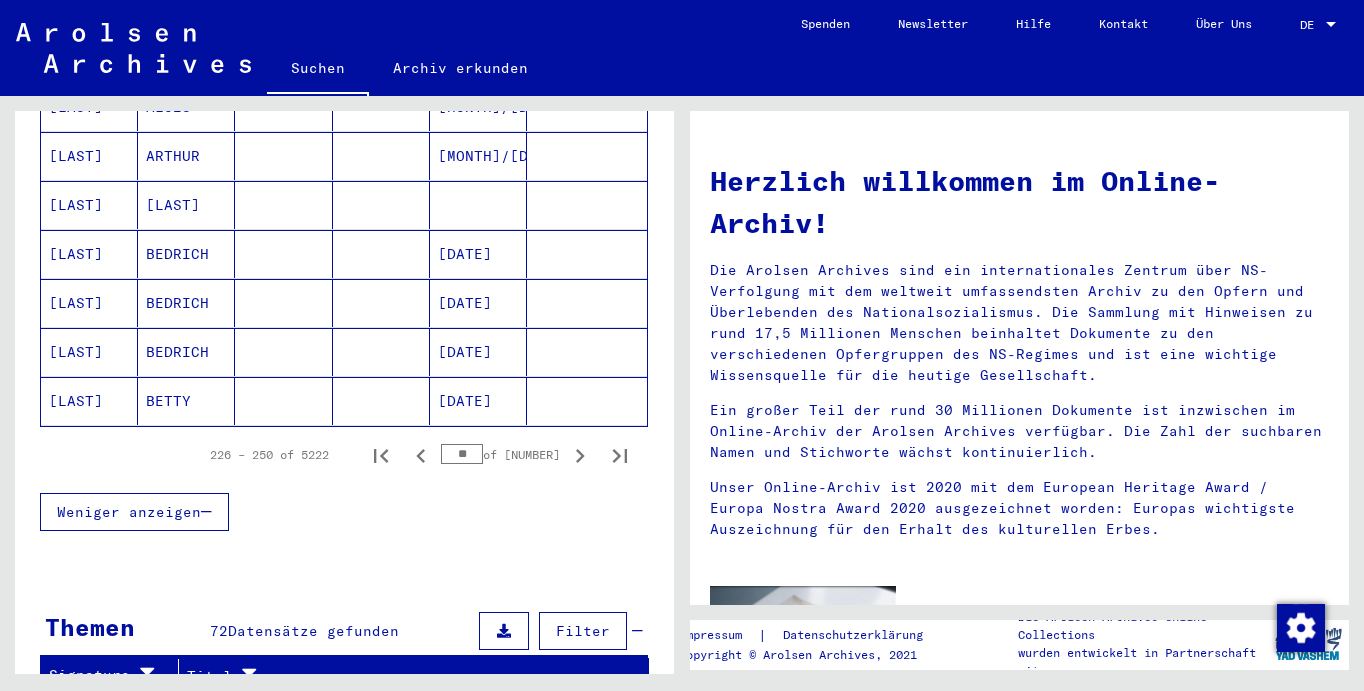 click 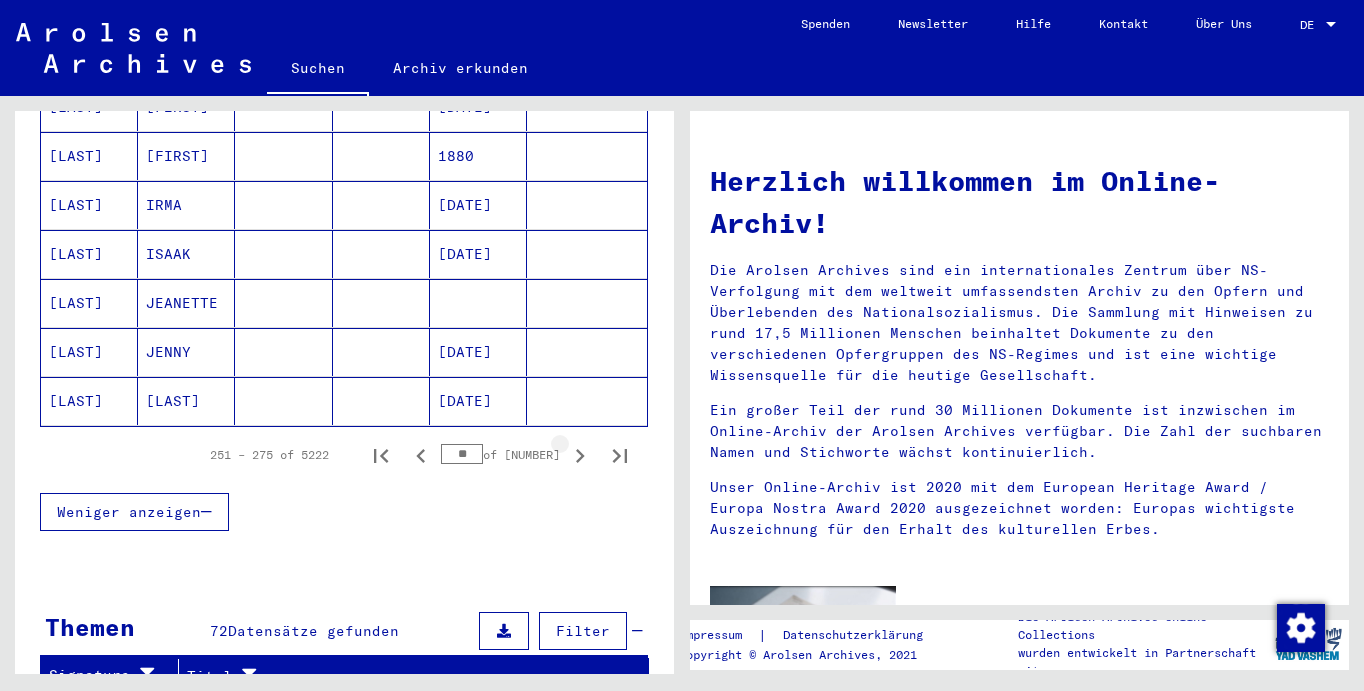 click 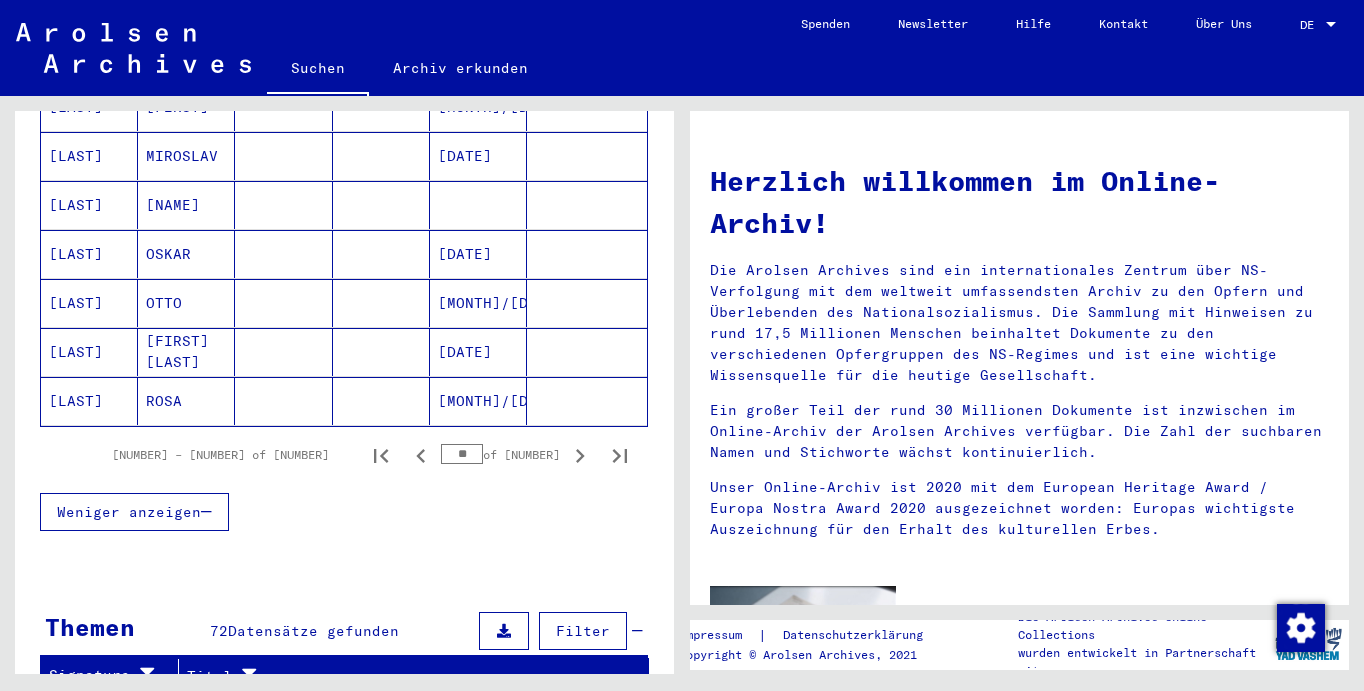 click 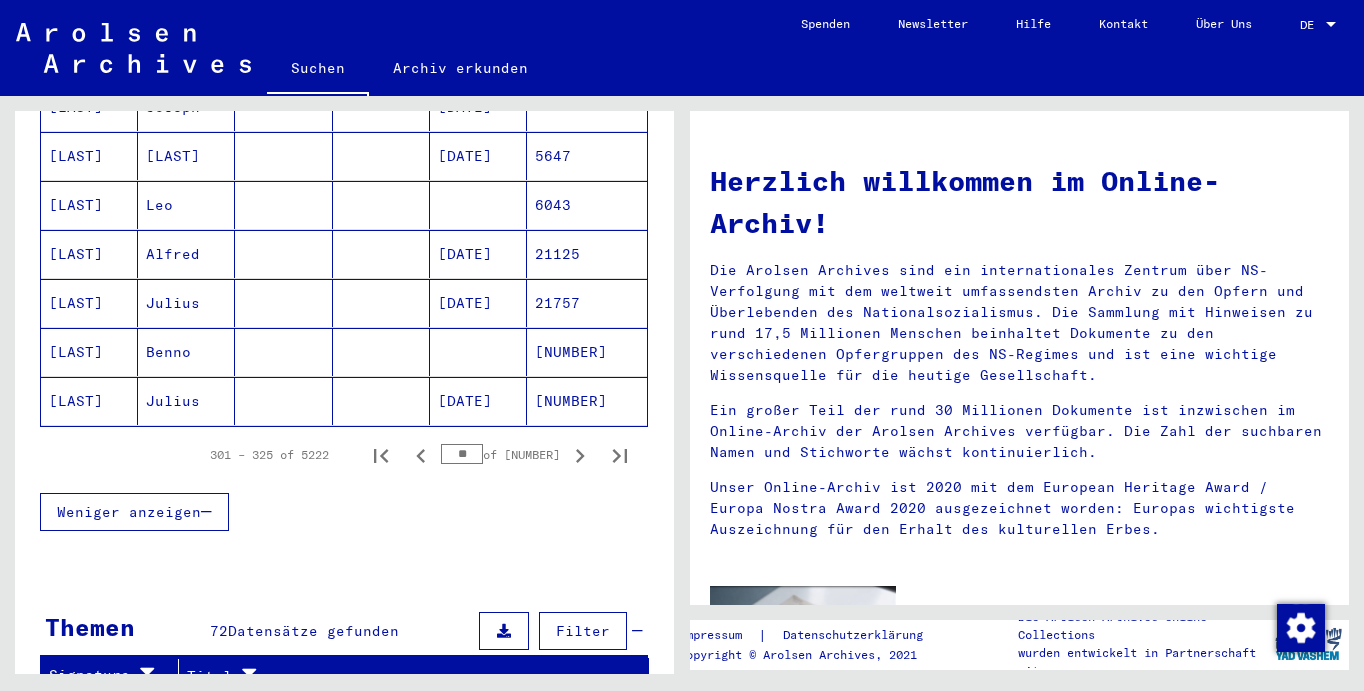 click 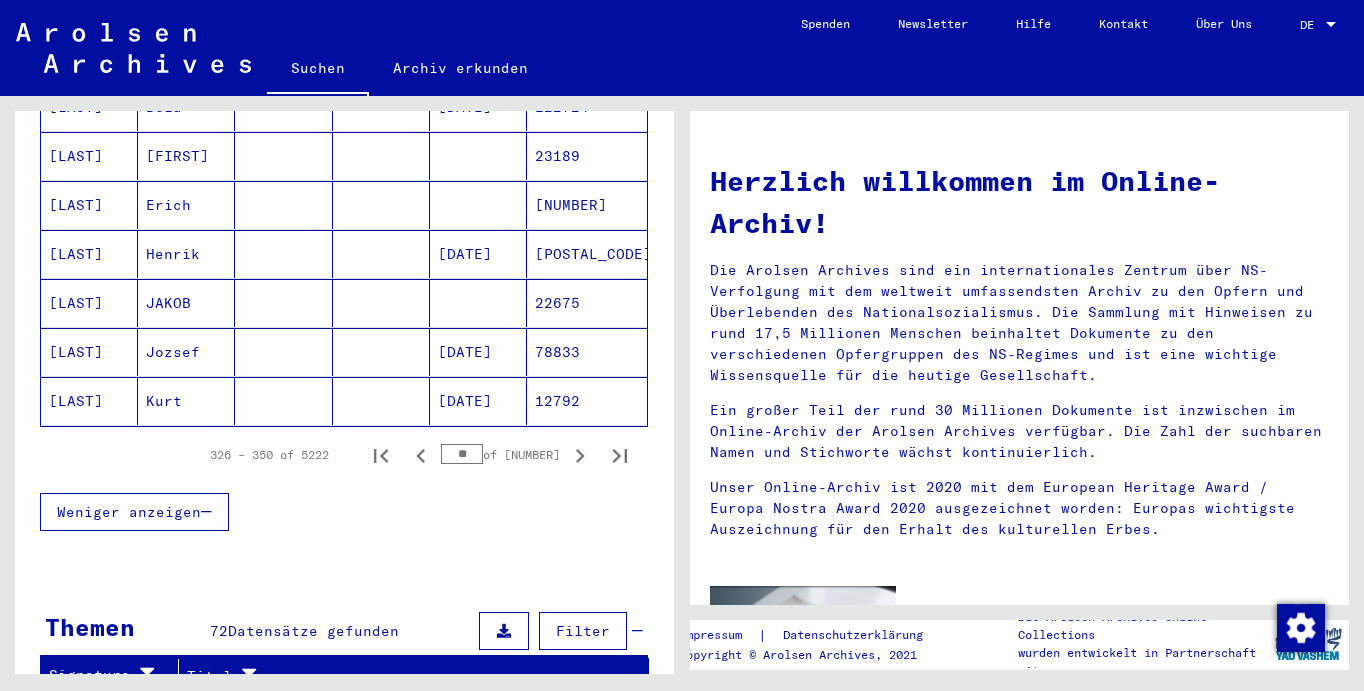 click 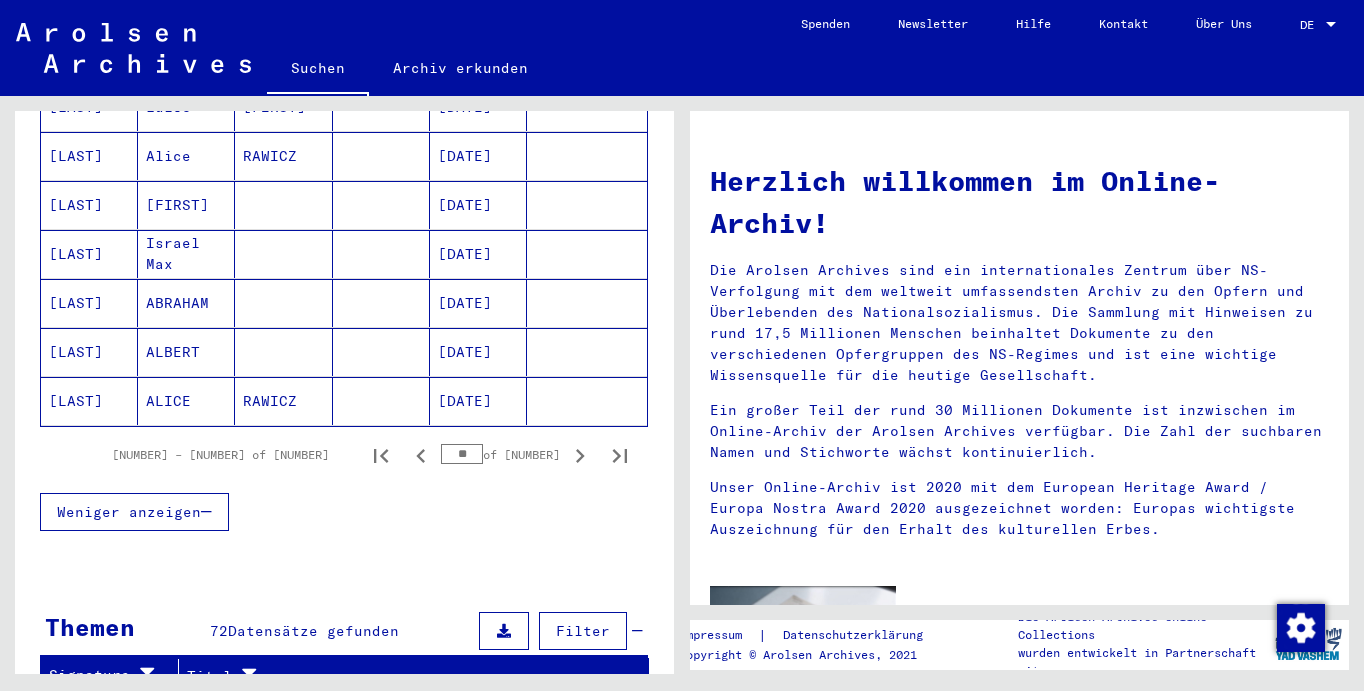click 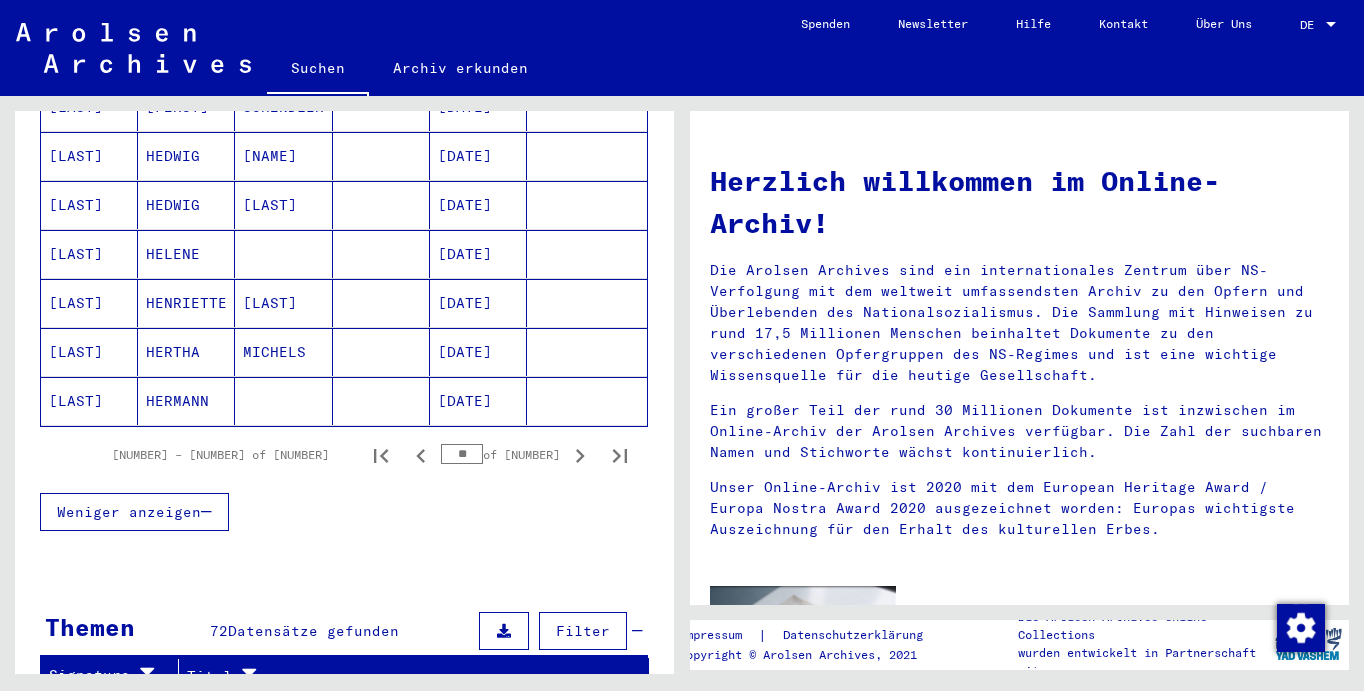 click 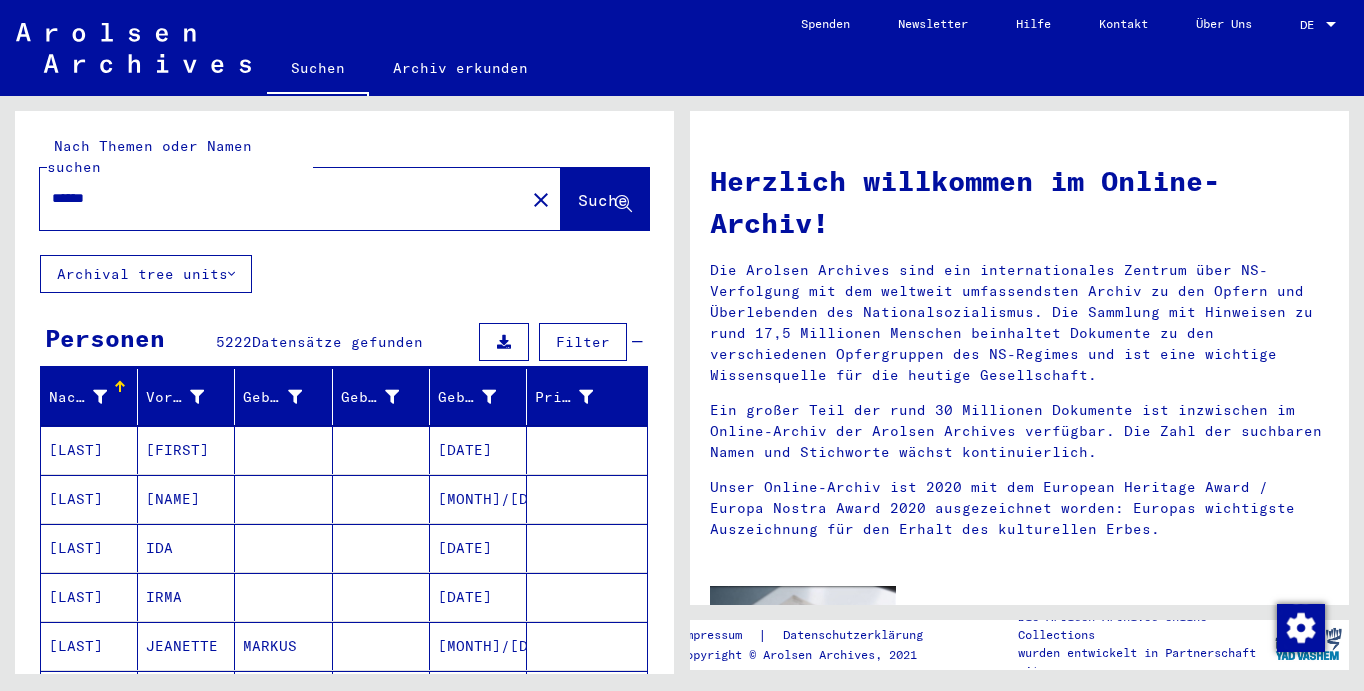 scroll, scrollTop: 0, scrollLeft: 0, axis: both 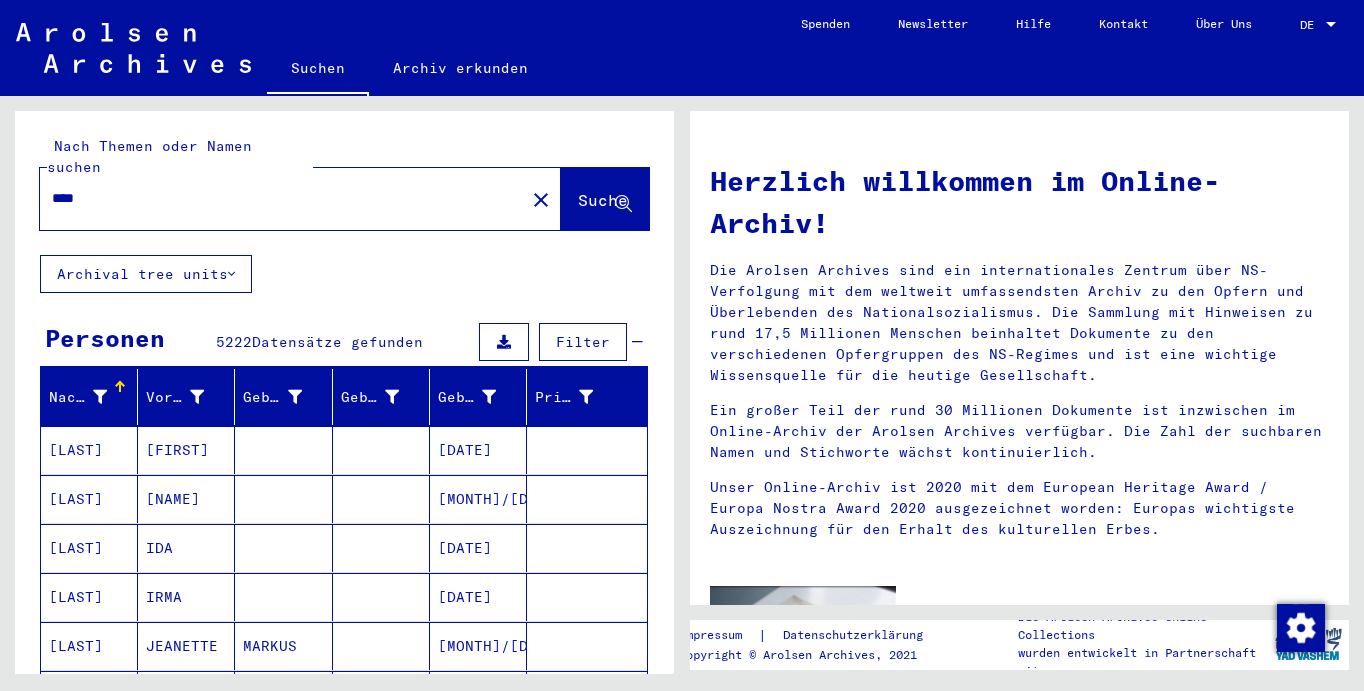 type on "****" 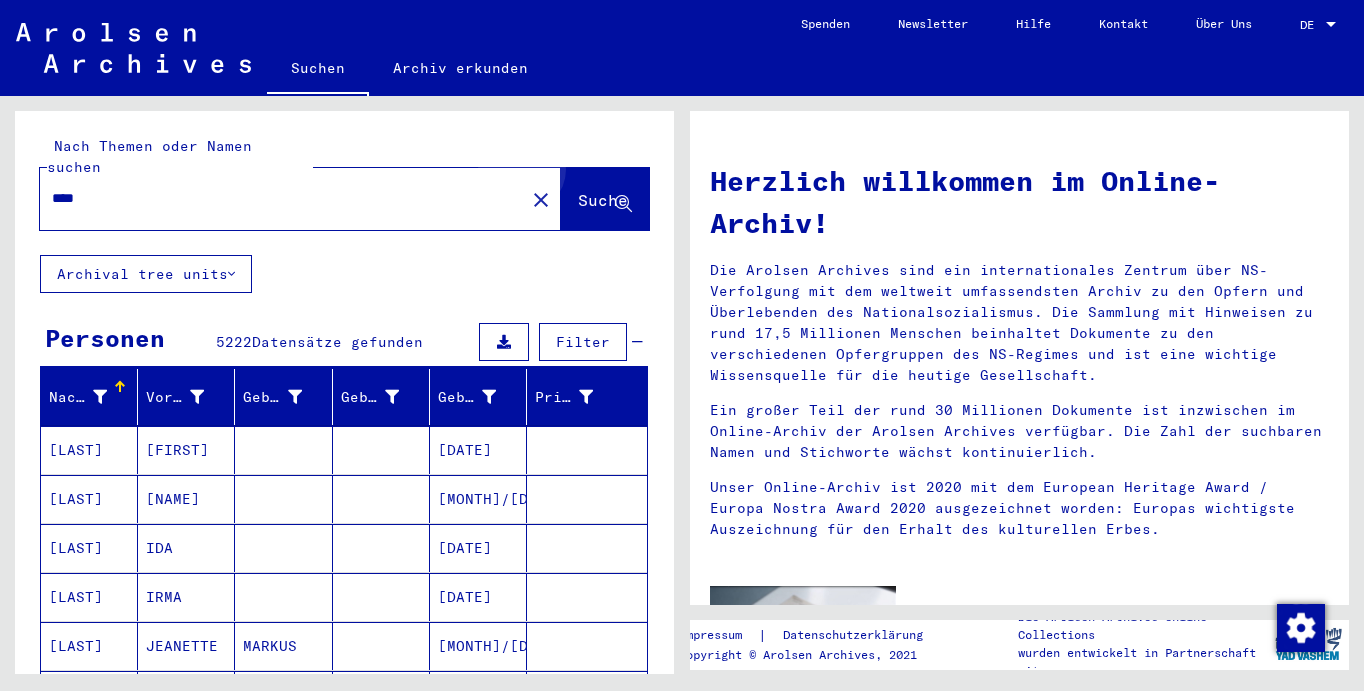 click on "Suche" 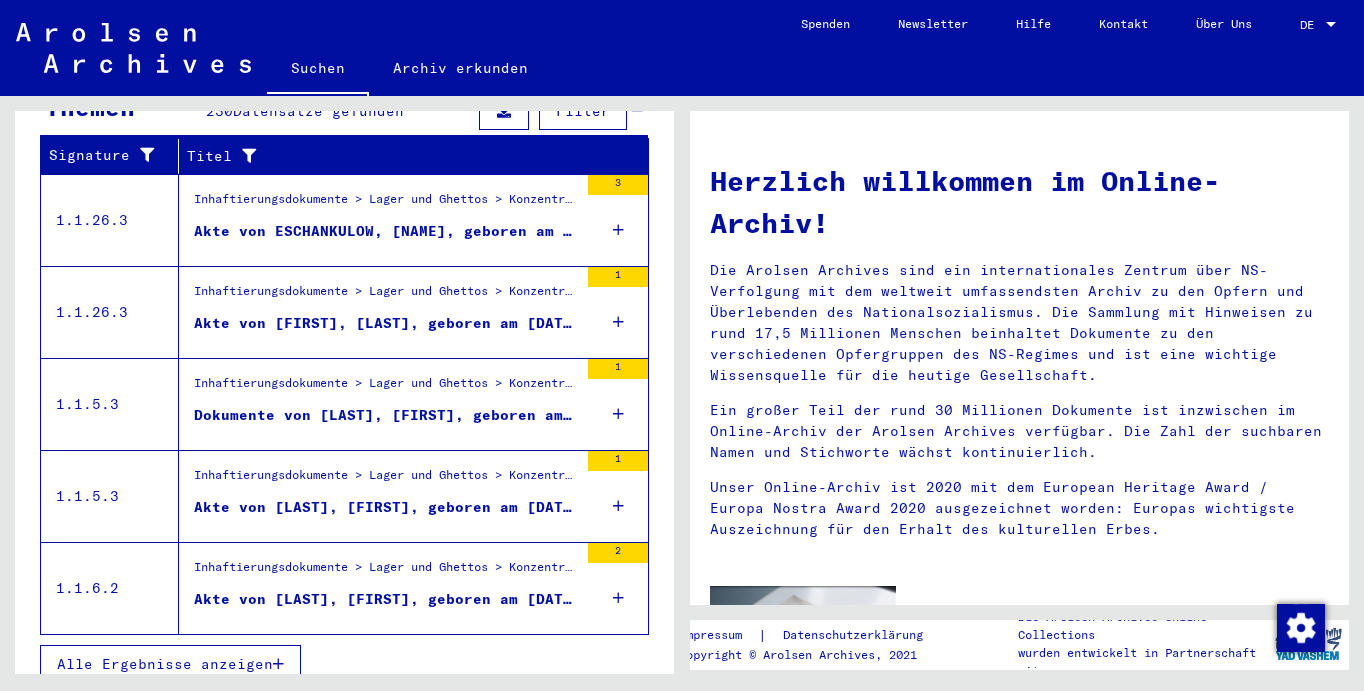 scroll, scrollTop: 353, scrollLeft: 0, axis: vertical 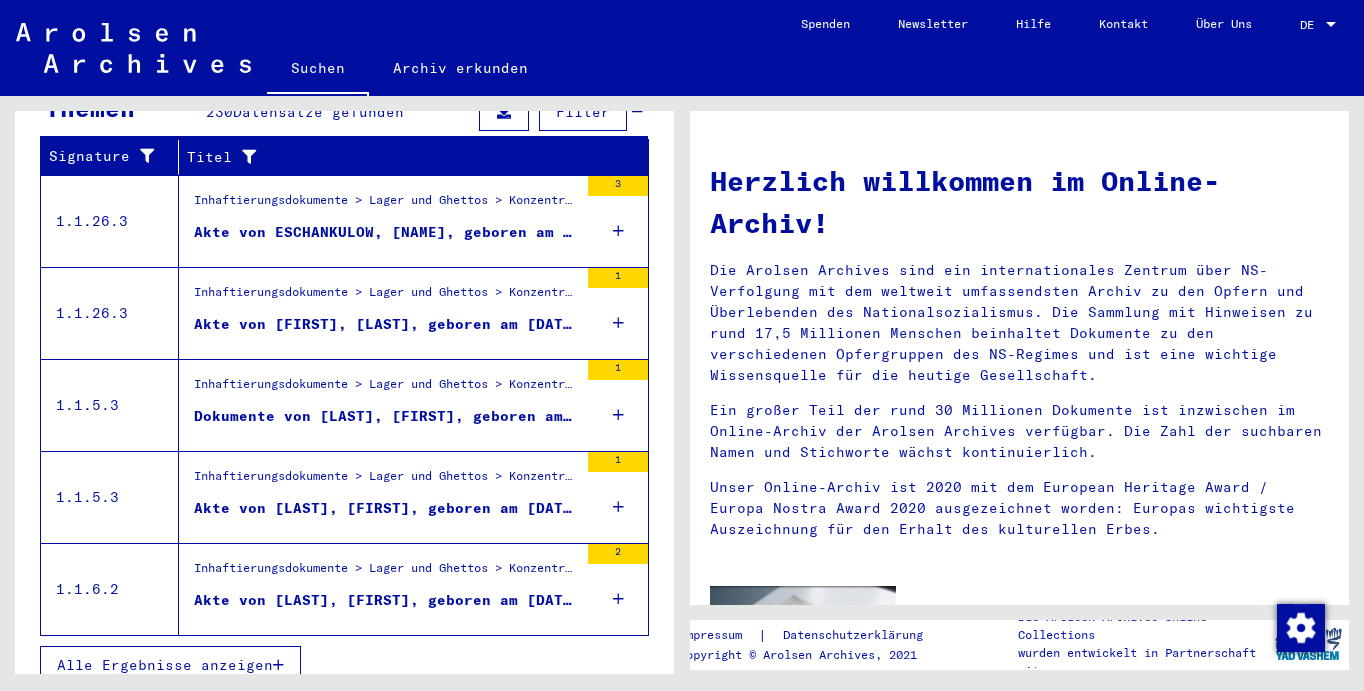 click on "Alle Ergebnisse anzeigen" at bounding box center (165, 665) 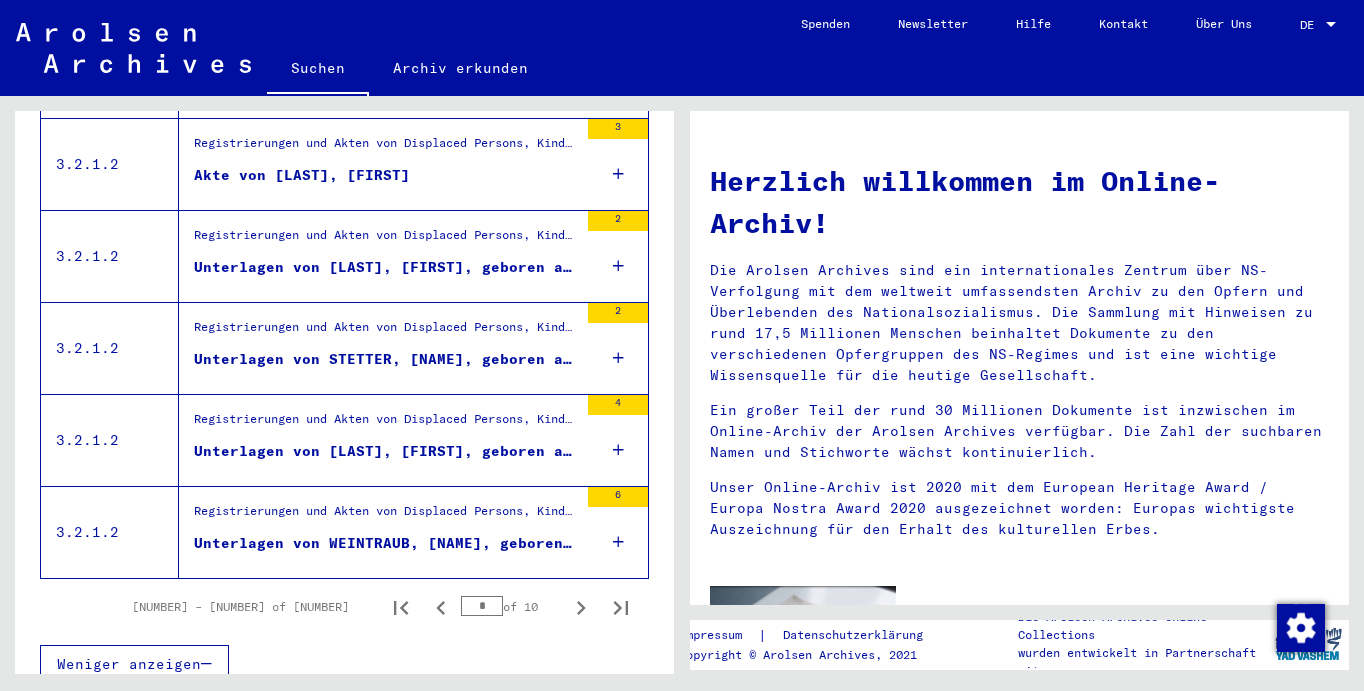 scroll, scrollTop: 2243, scrollLeft: 0, axis: vertical 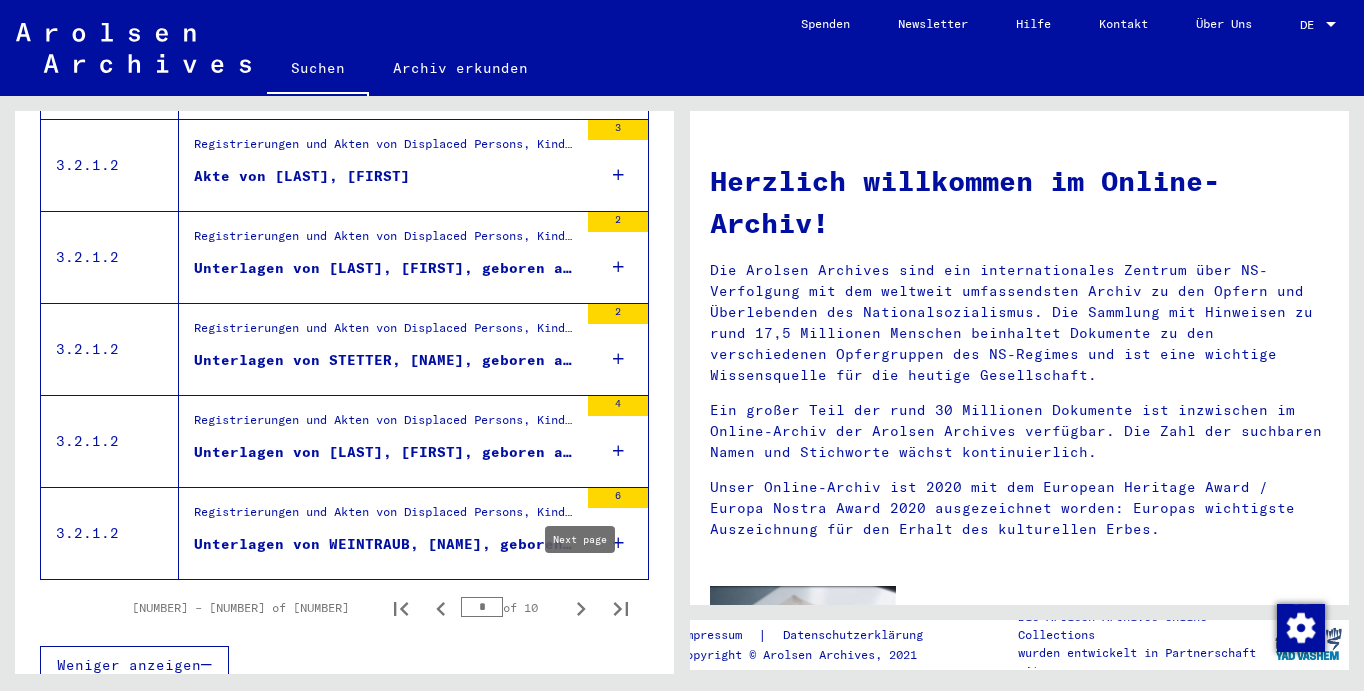click 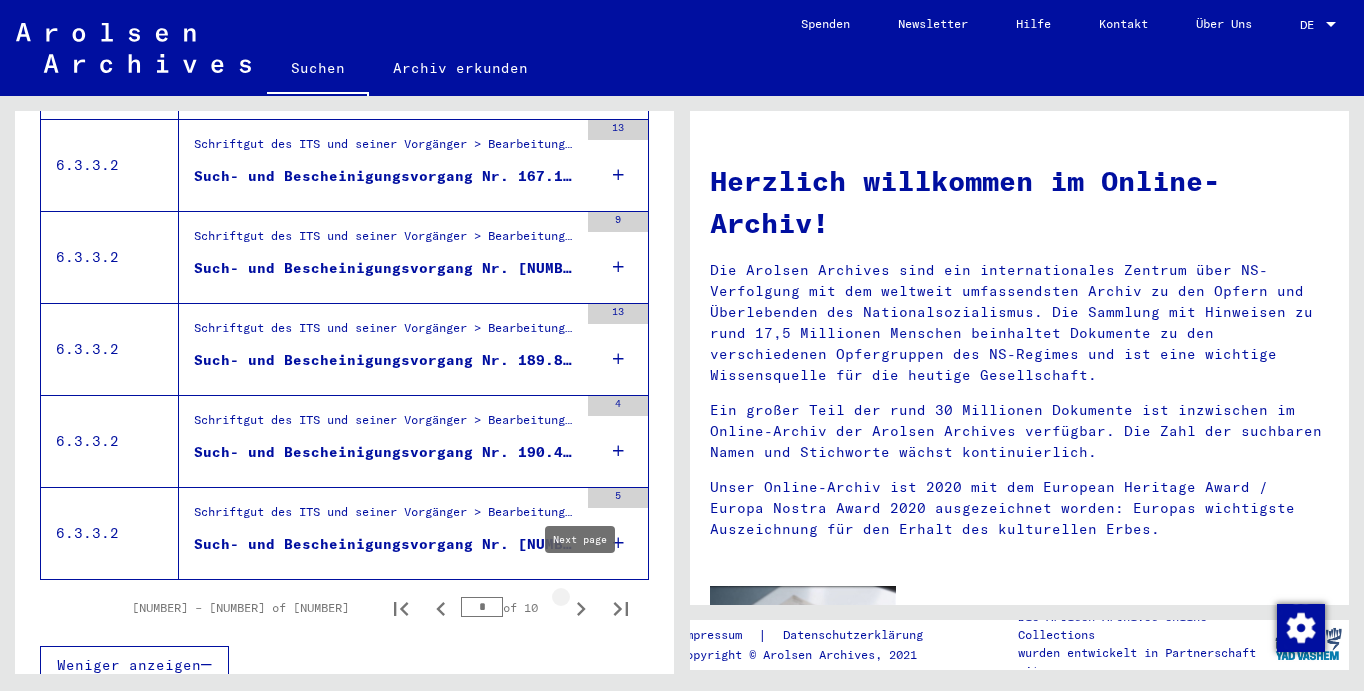 type on "*" 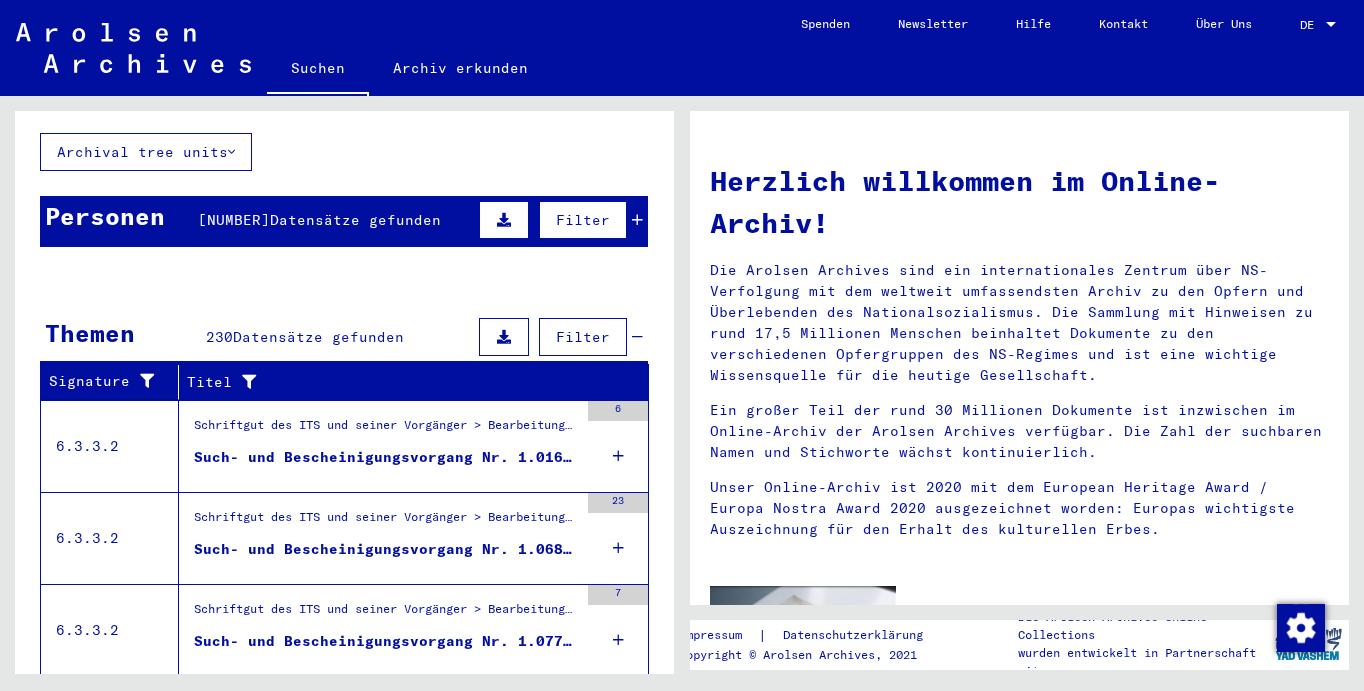 scroll, scrollTop: 134, scrollLeft: 0, axis: vertical 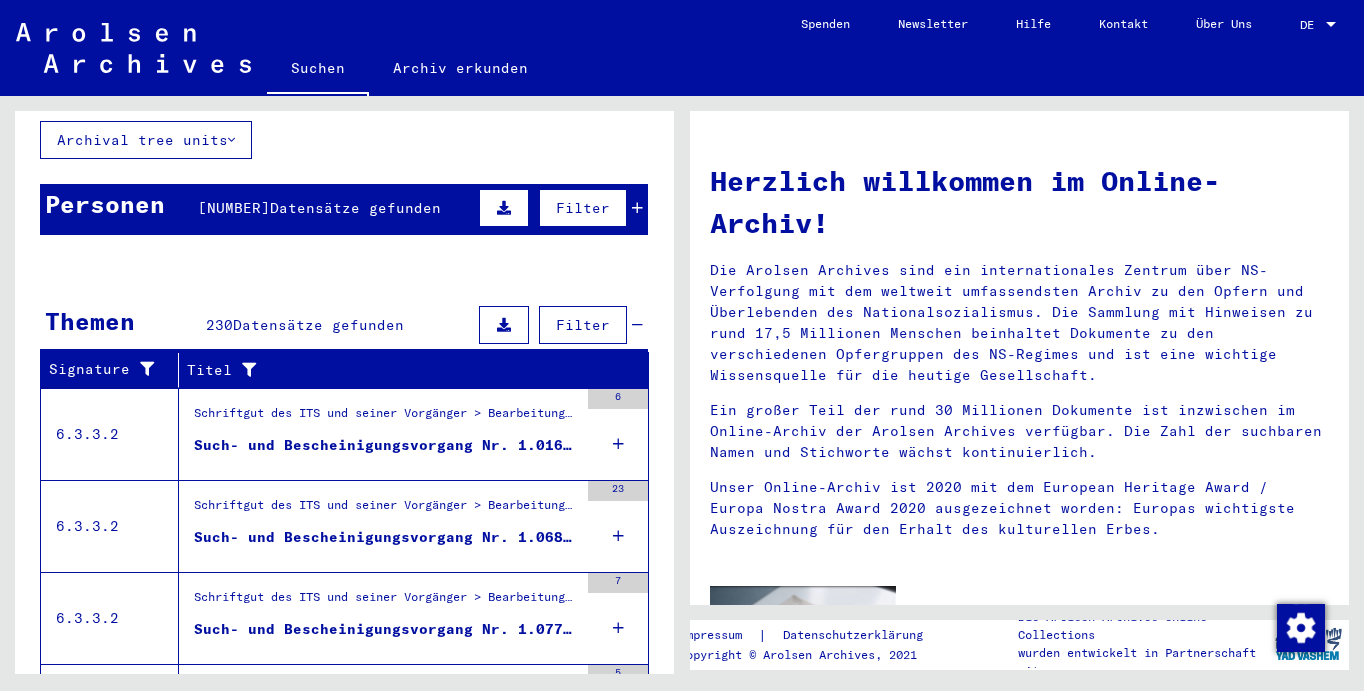 click on "Such- und Bescheinigungsvorgang Nr. 1.016.385 für [LAST], [FIRST] geboren [DATE]" at bounding box center [386, 445] 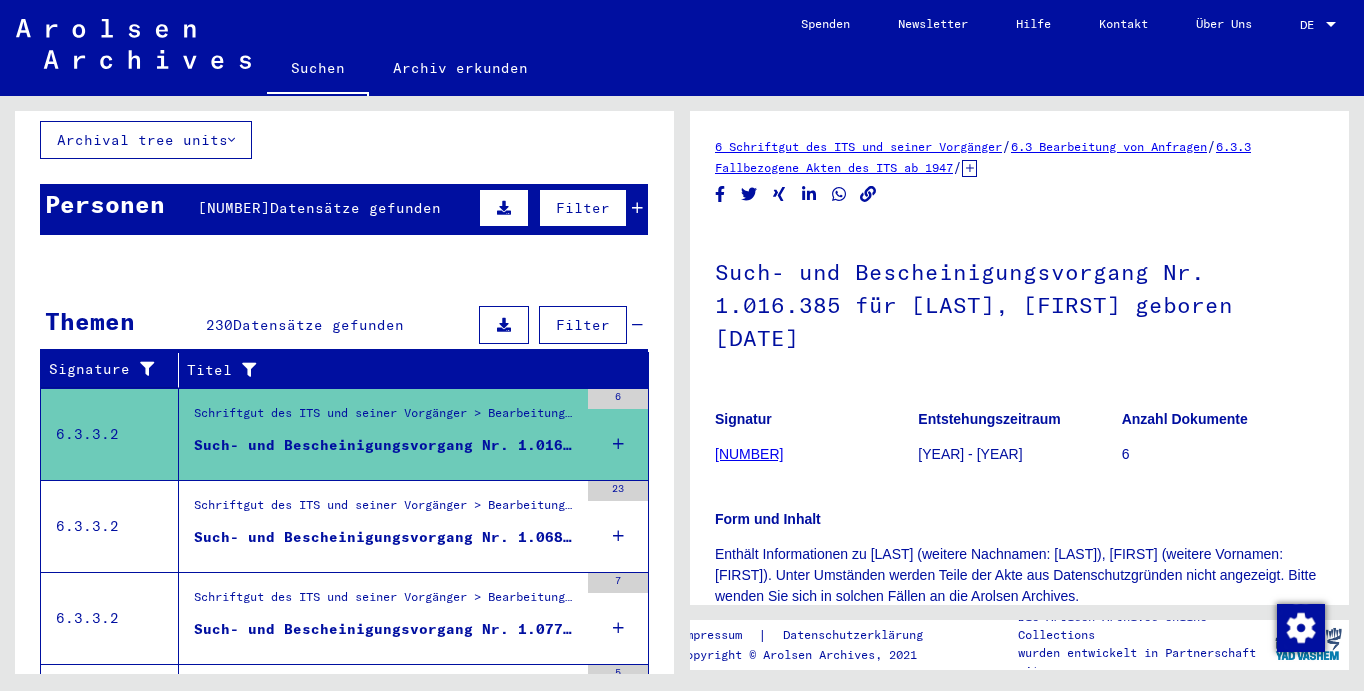 scroll, scrollTop: 0, scrollLeft: 0, axis: both 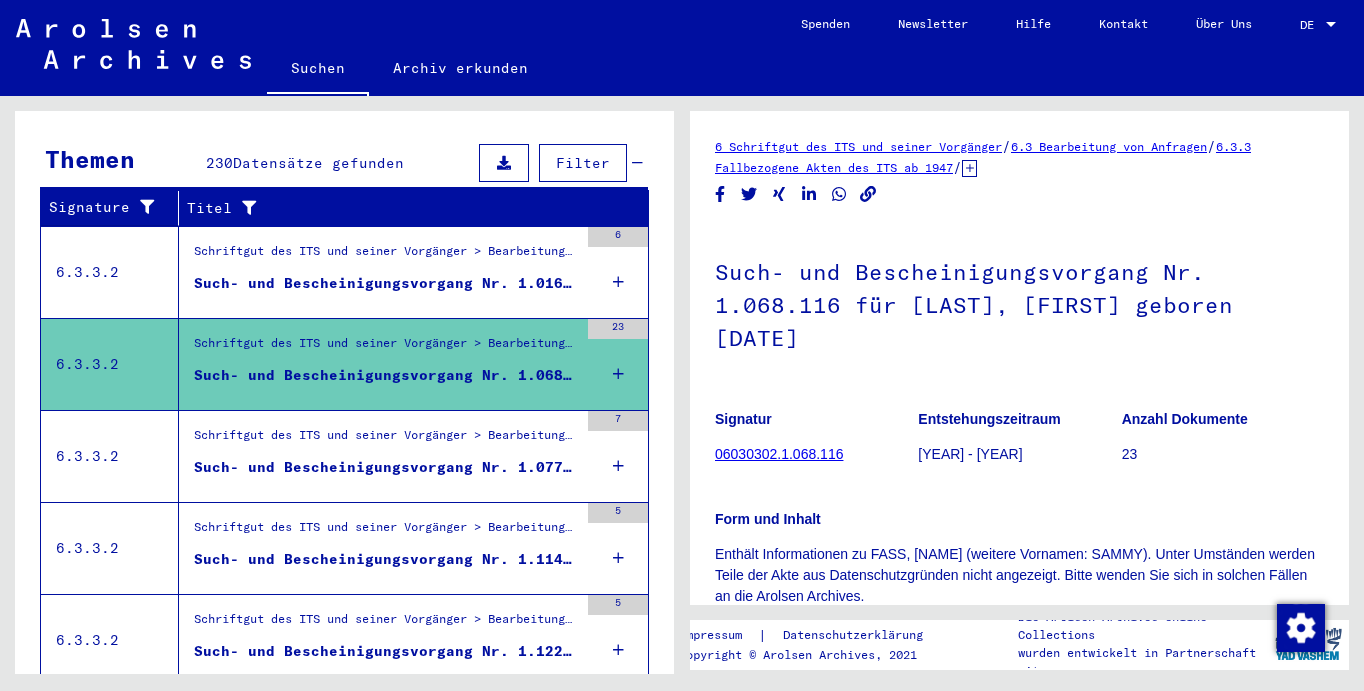 click on "Such- und Bescheinigungsvorgang Nr. 1.077.010 für [LAST], [FIRST]" at bounding box center (386, 467) 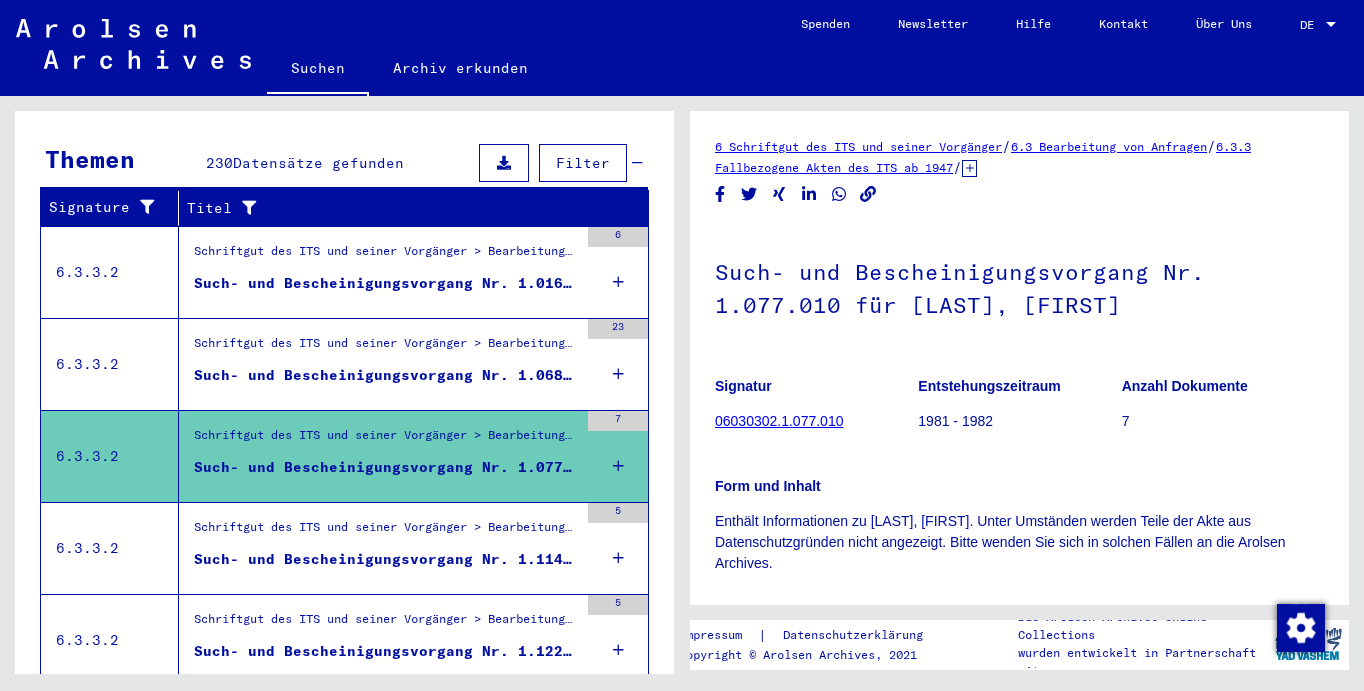 scroll, scrollTop: 0, scrollLeft: 0, axis: both 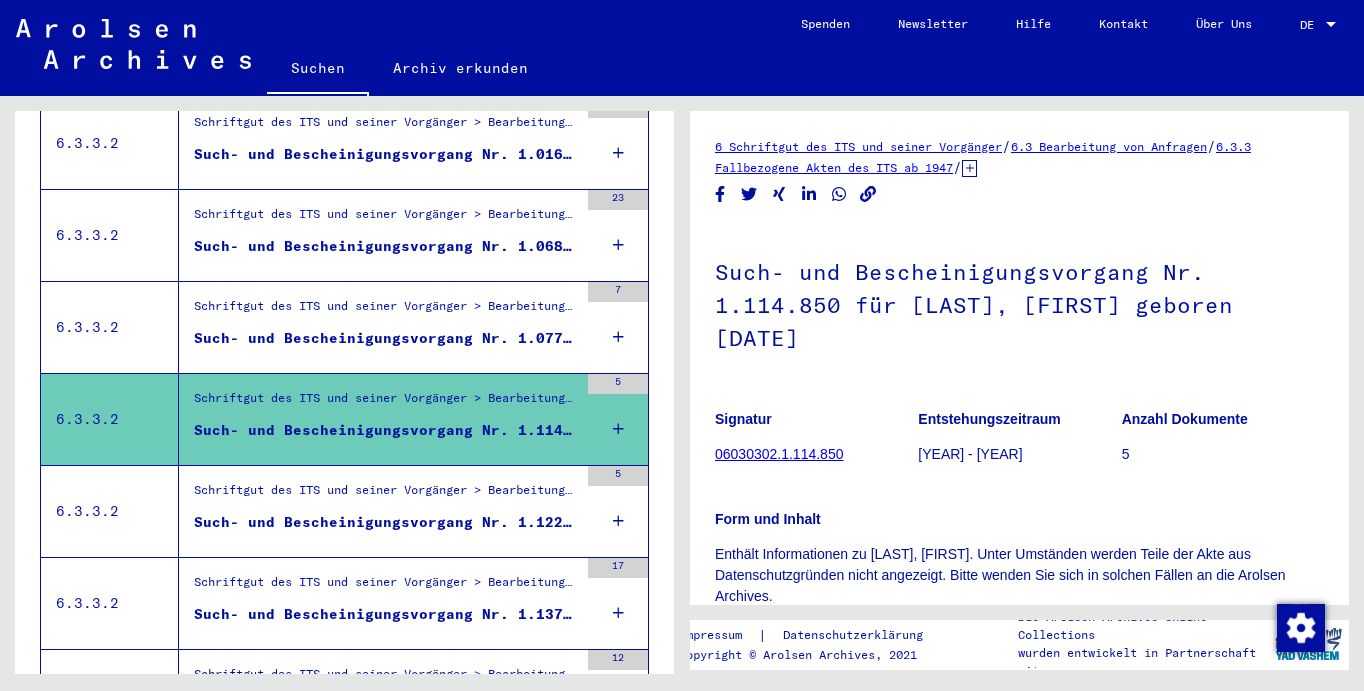 click on "Such- und Bescheinigungsvorgang Nr. 1.122.332 für HANOVITZ, [NAME] geboren [YEAR]" at bounding box center (386, 522) 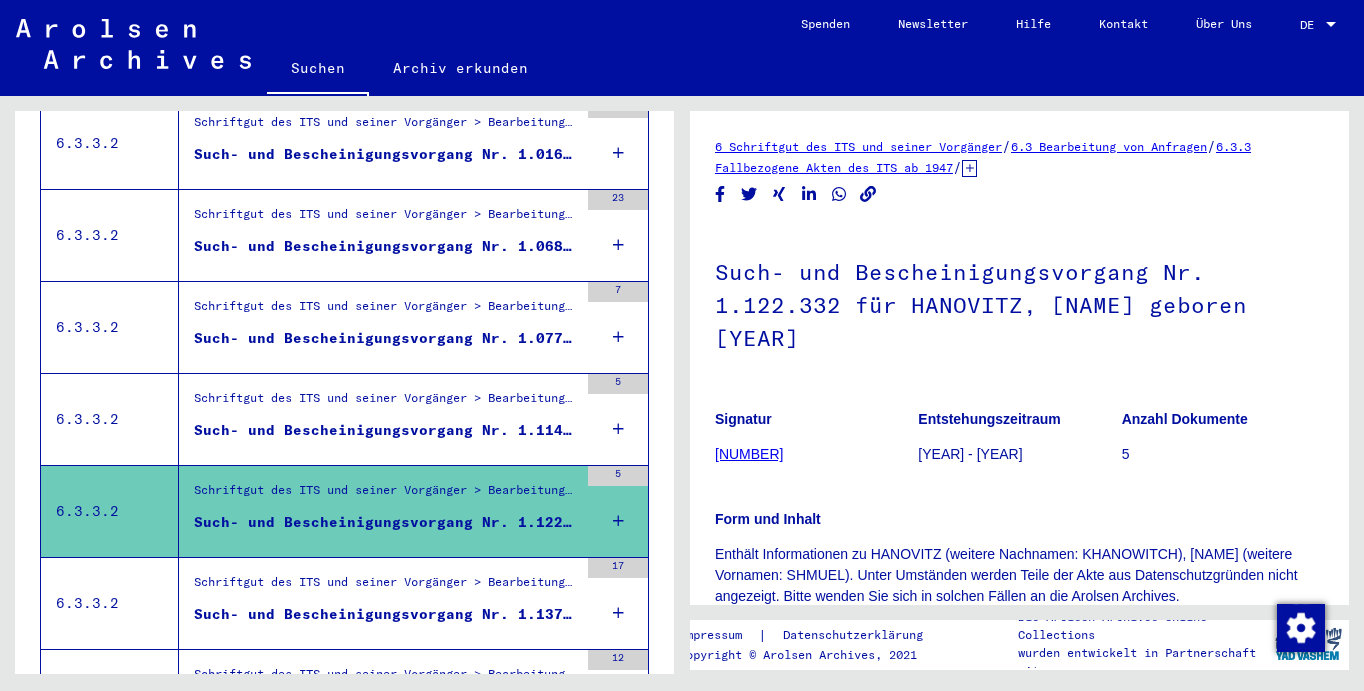 scroll, scrollTop: 0, scrollLeft: 0, axis: both 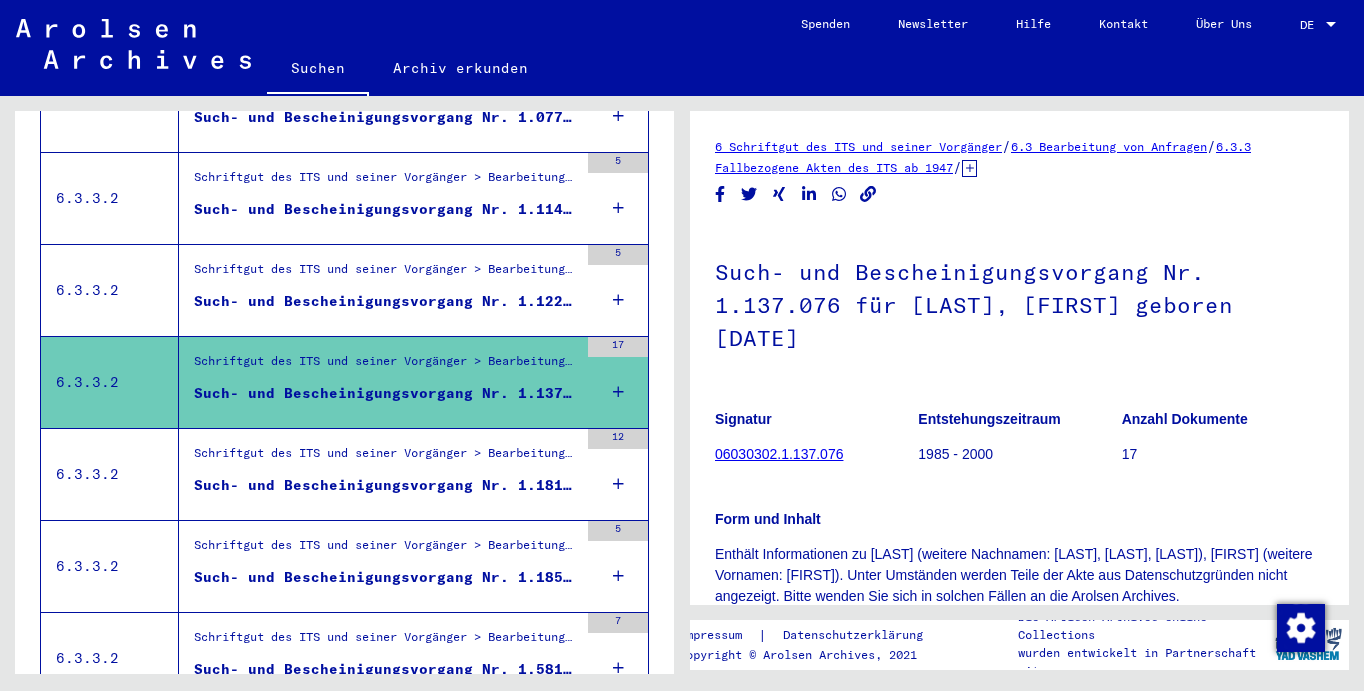 click on "Schriftgut des ITS und seiner Vorgänger > Bearbeitung von Anfragen > Fallbezogene Akten des ITS ab 1947 > T/D-Fallablage > Such- und Bescheinigungsvorgänge mit den (T/D-) Nummern von 1.000.000 bis 1.249.999 > Such- und Bescheinigungsvorgänge mit den (T/D-) Nummern von 1.181.500 bis 1.181.999" at bounding box center [386, 459] 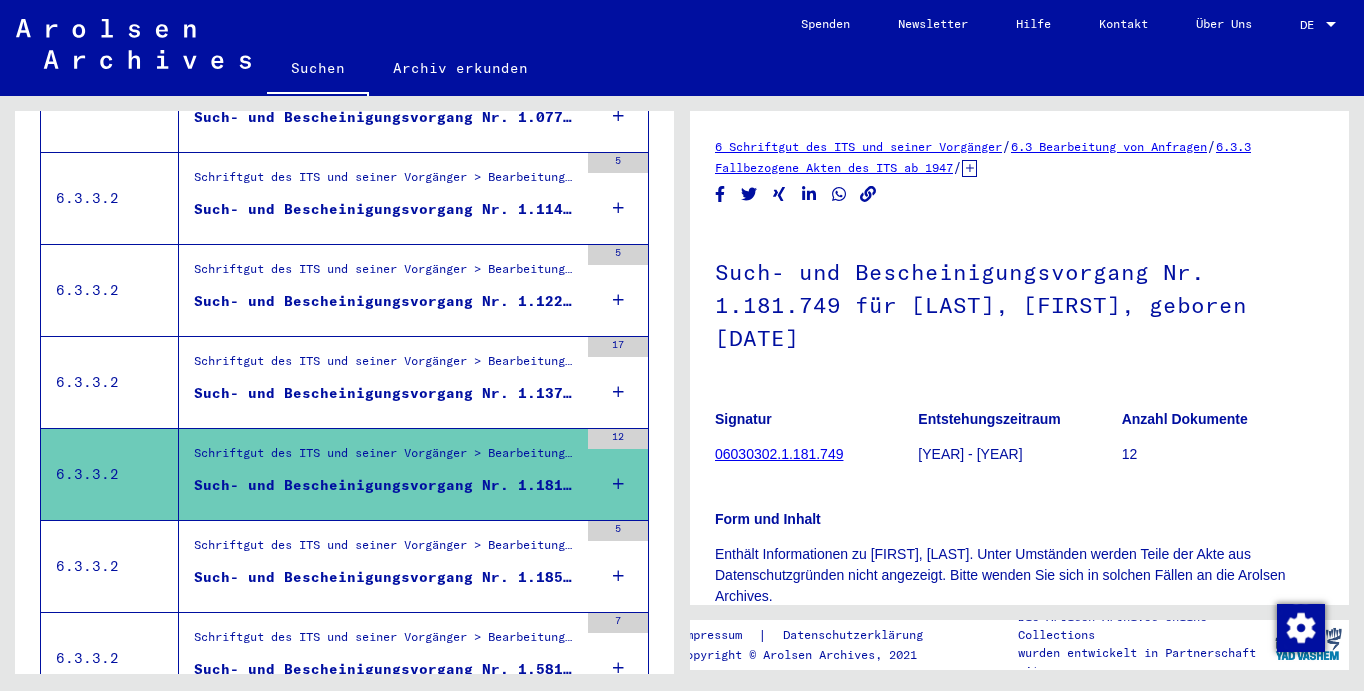 scroll, scrollTop: 0, scrollLeft: 0, axis: both 